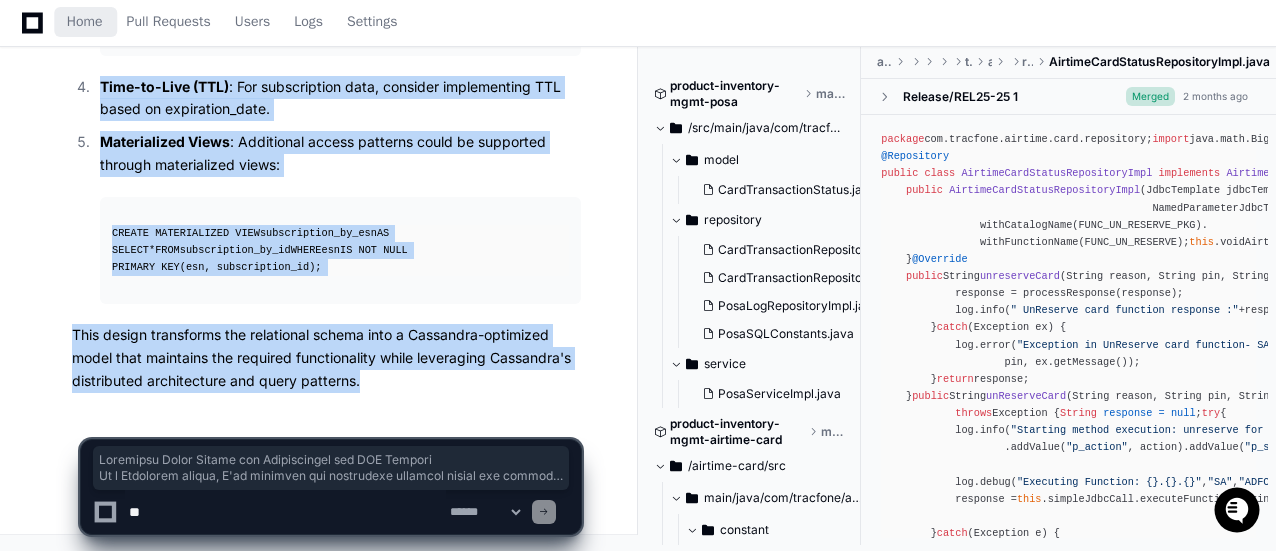 scroll, scrollTop: 0, scrollLeft: 0, axis: both 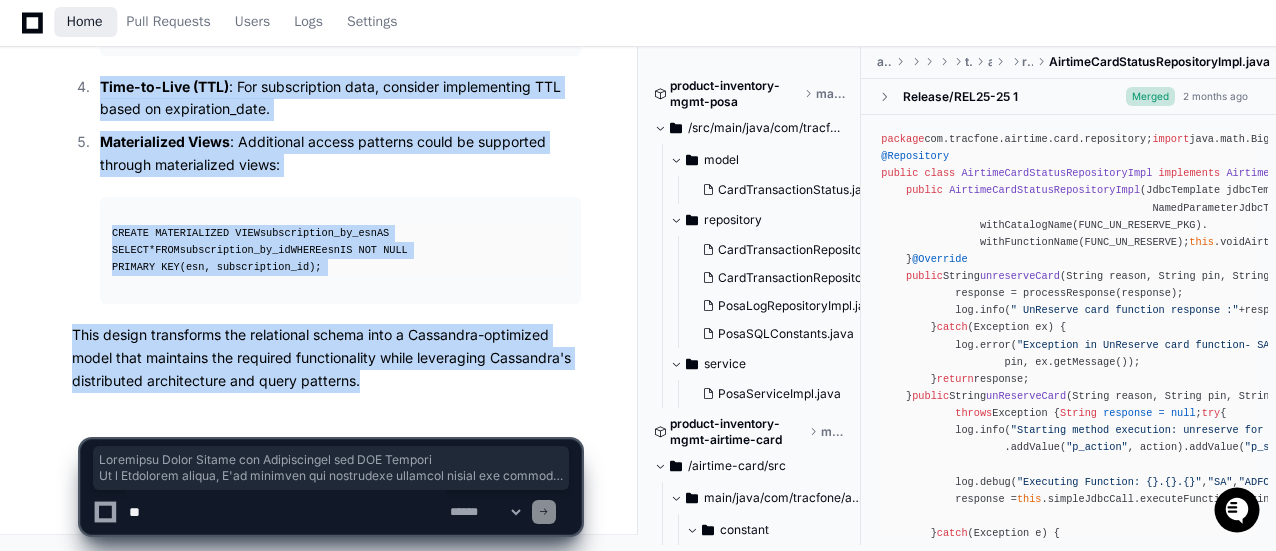 click on "Home" at bounding box center [85, 22] 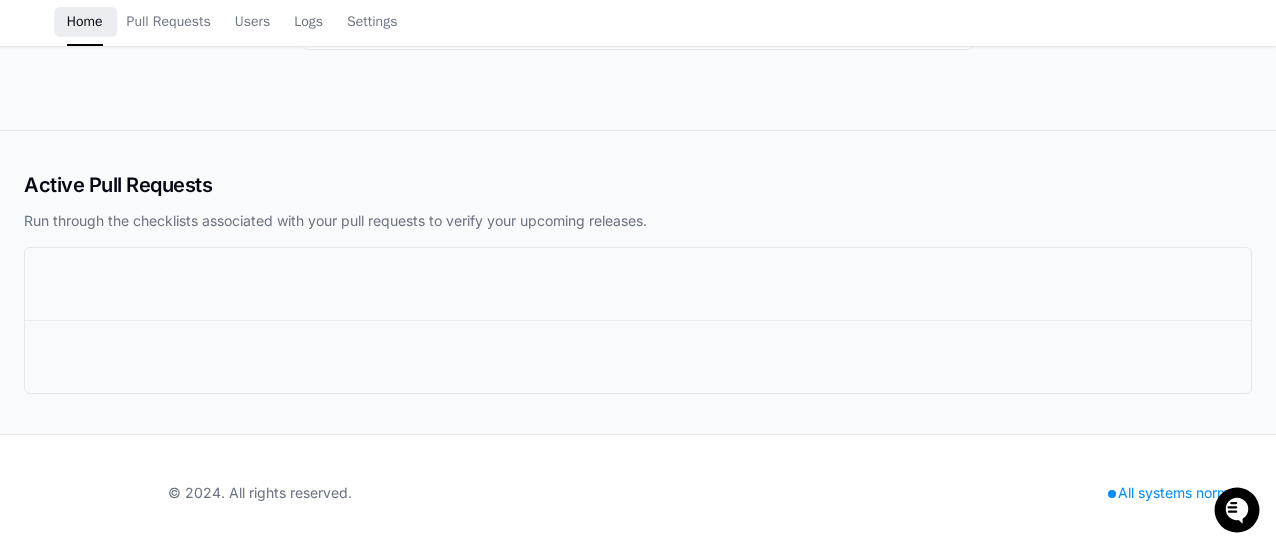 scroll, scrollTop: 0, scrollLeft: 0, axis: both 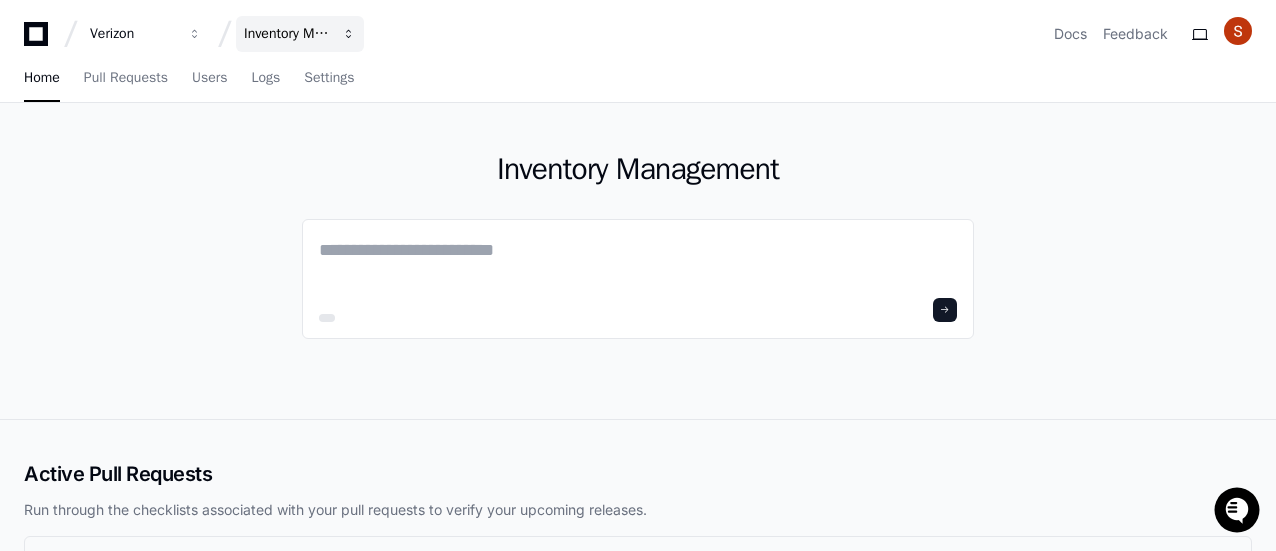 click at bounding box center [195, 34] 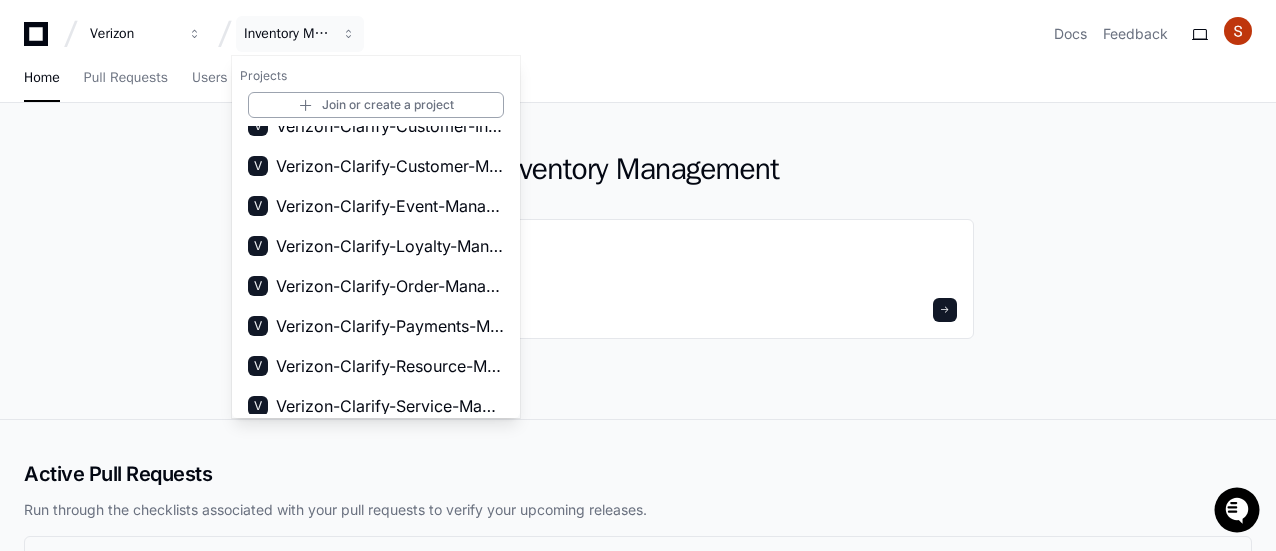scroll, scrollTop: 392, scrollLeft: 0, axis: vertical 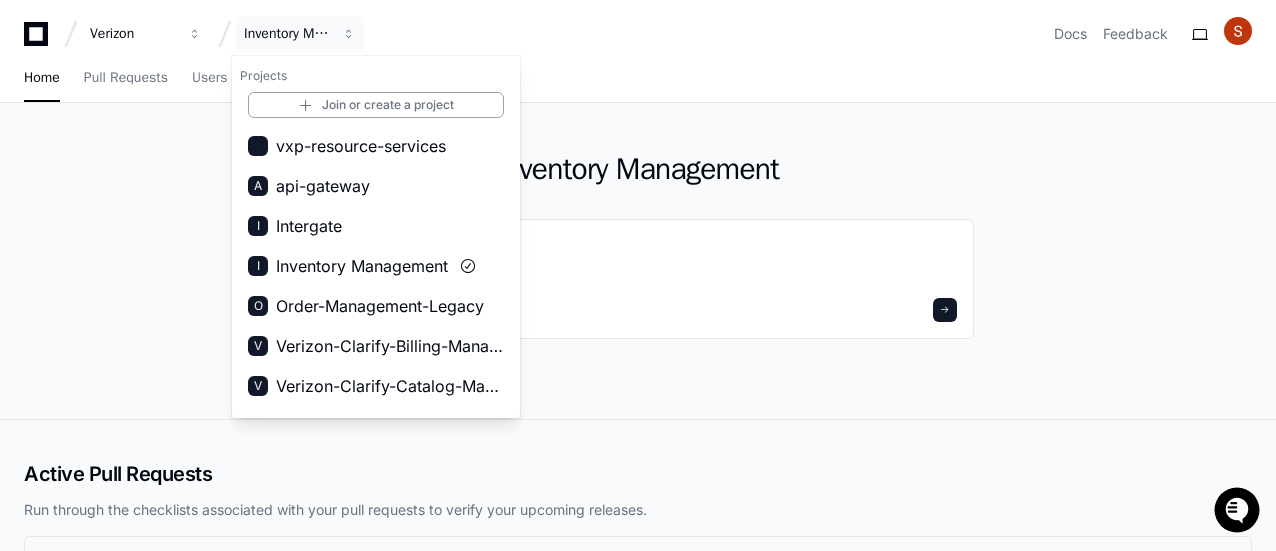 click on "Inventory Management" 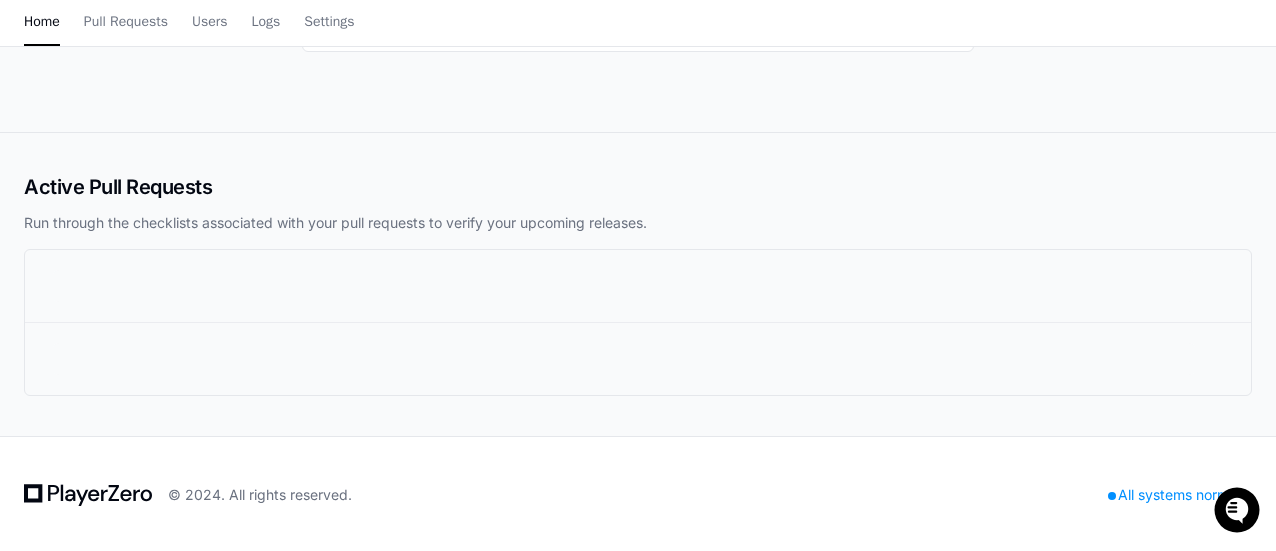 scroll, scrollTop: 0, scrollLeft: 0, axis: both 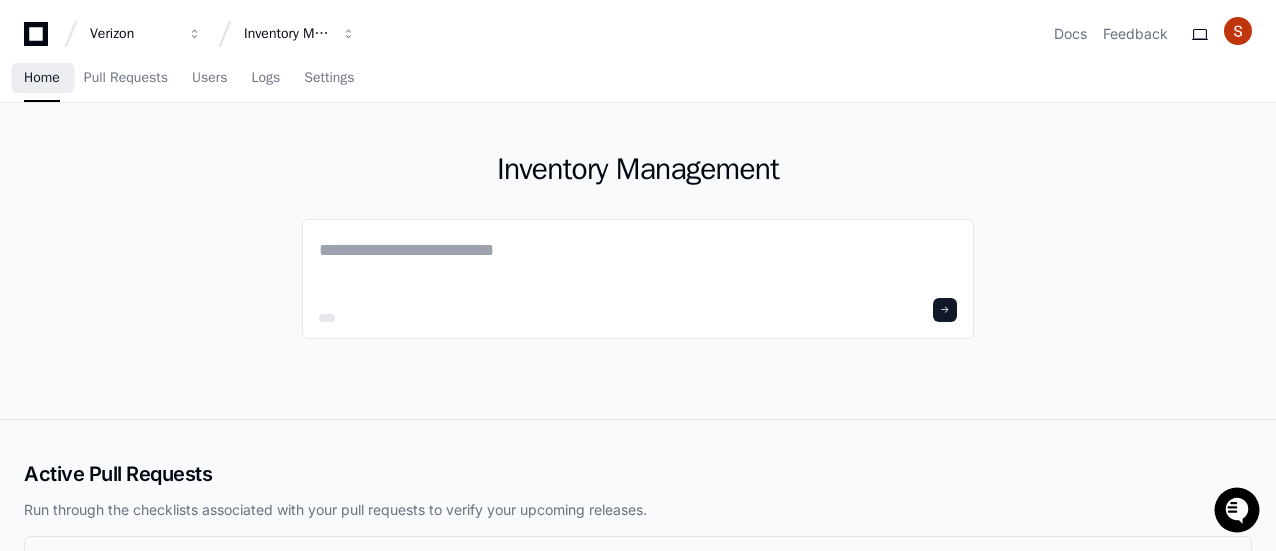 click on "Home" at bounding box center [42, 78] 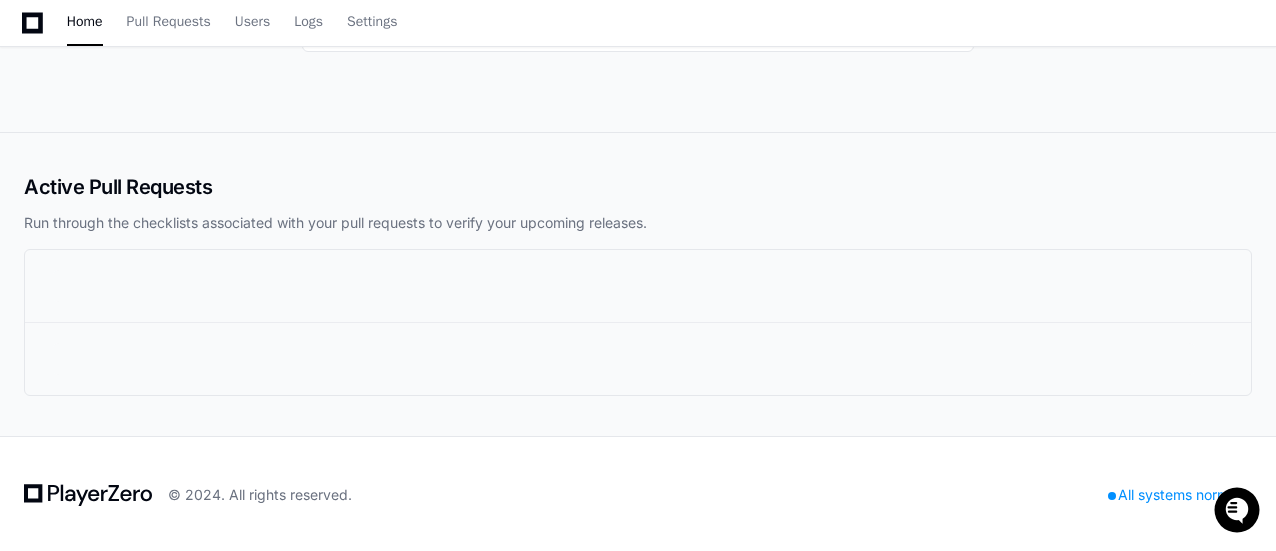 scroll, scrollTop: 0, scrollLeft: 0, axis: both 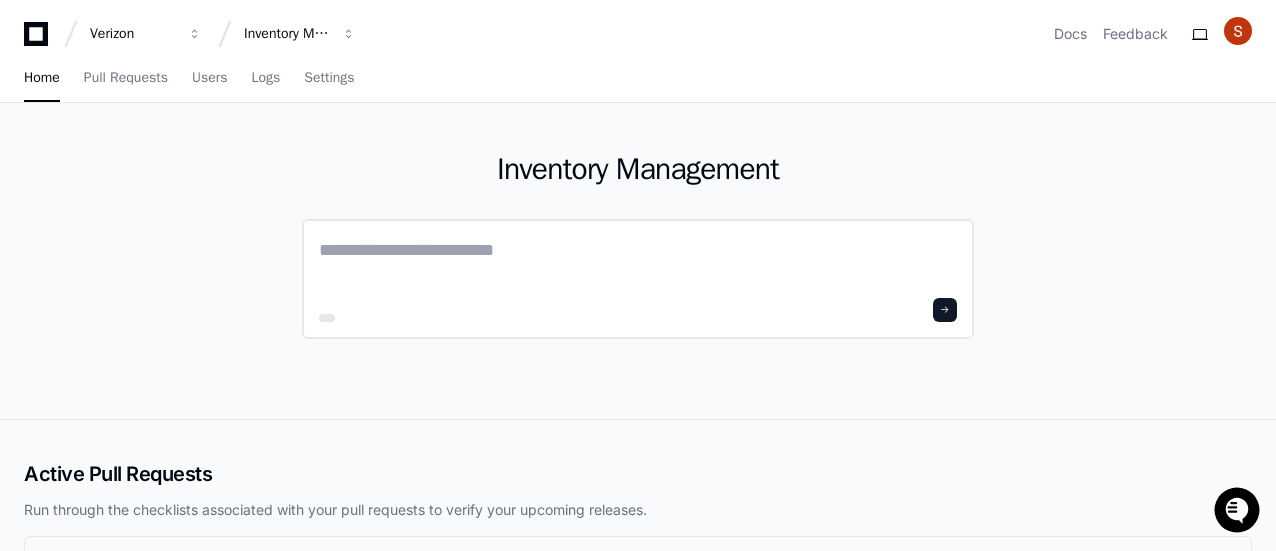 click 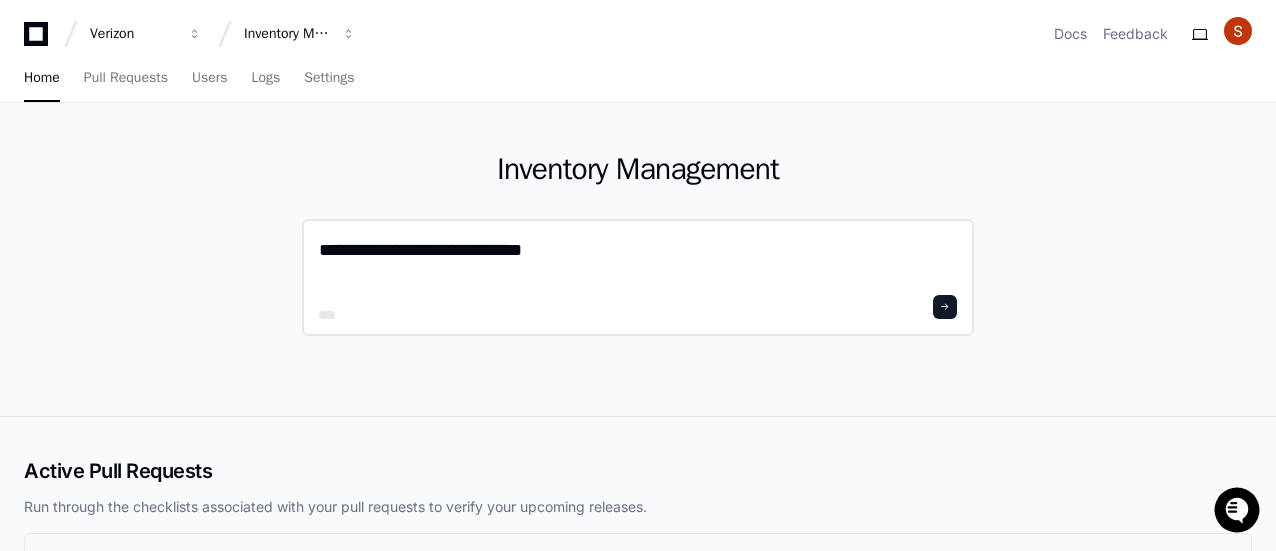 click on "**********" 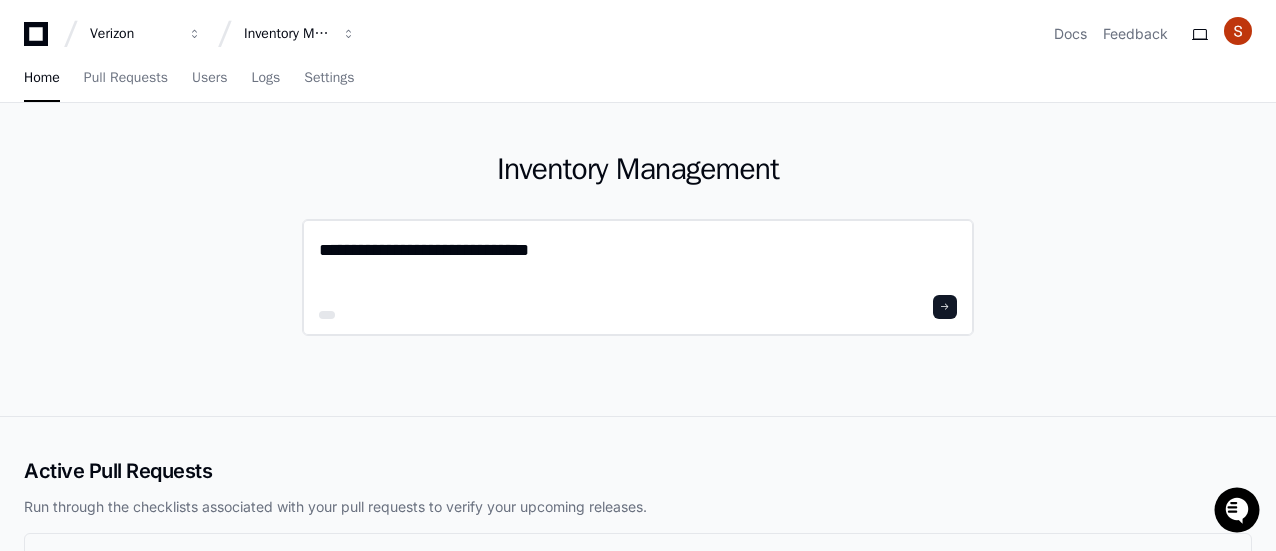 paste on "**********" 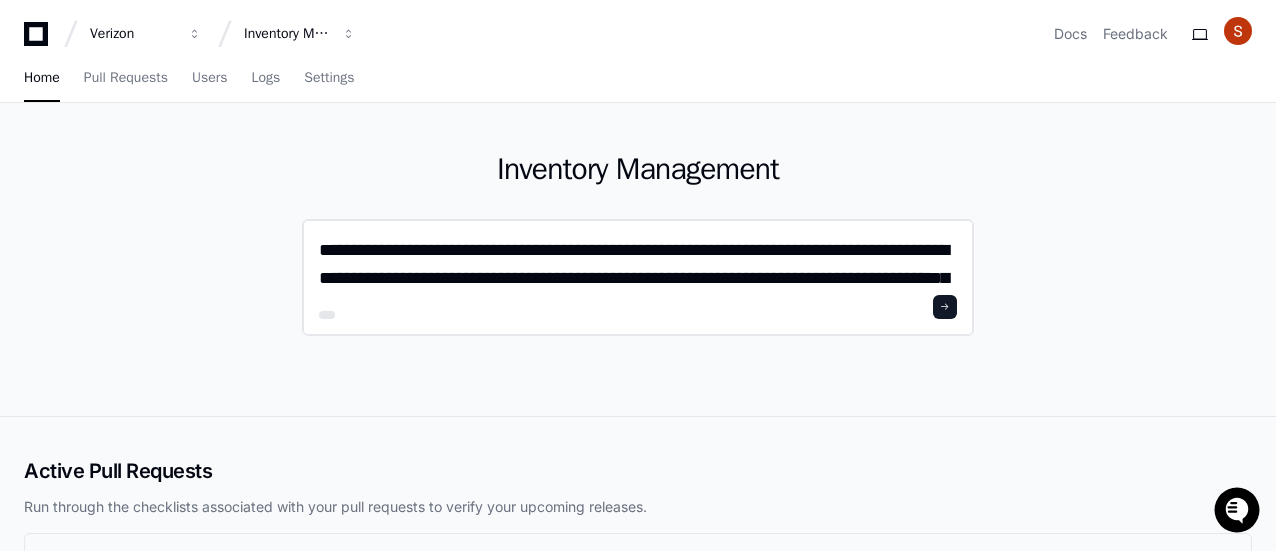 scroll, scrollTop: 0, scrollLeft: 0, axis: both 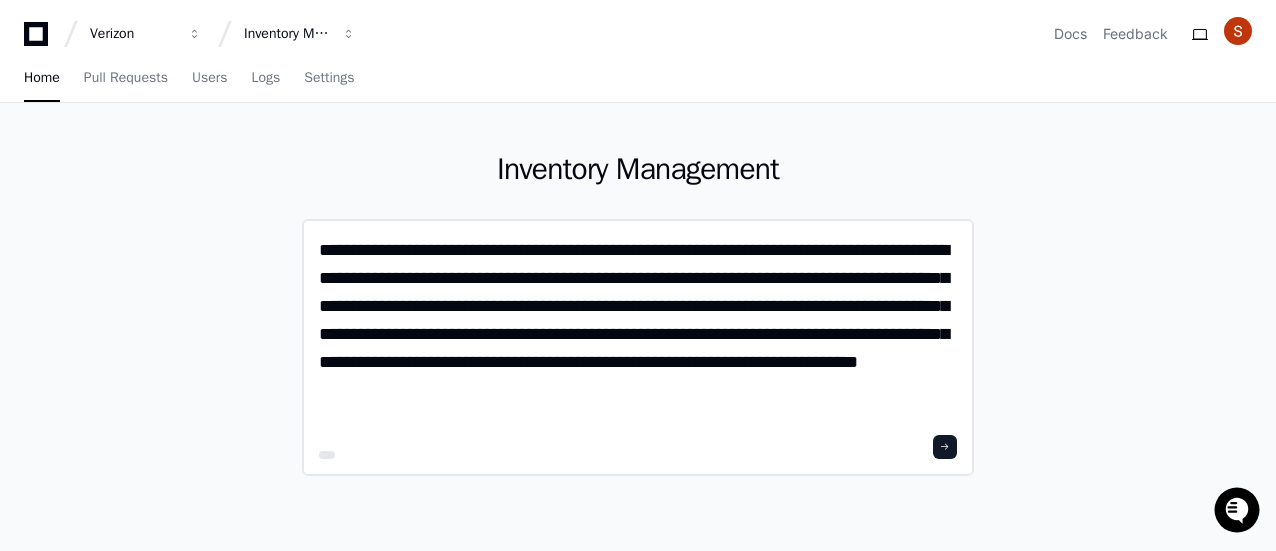 drag, startPoint x: 541, startPoint y: 251, endPoint x: 319, endPoint y: 257, distance: 222.08107 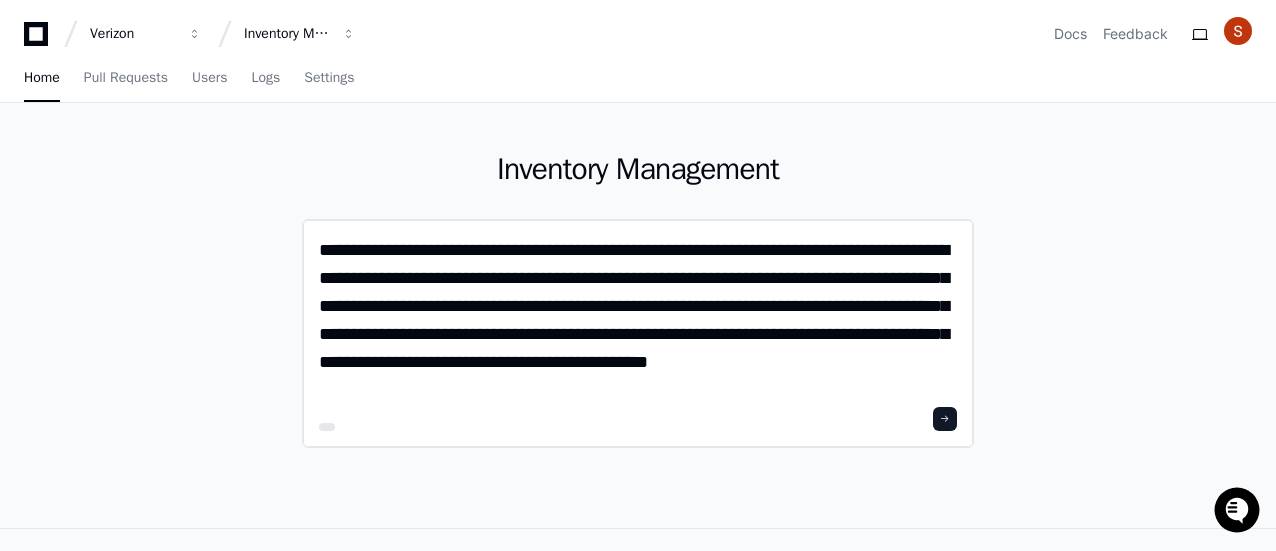 drag, startPoint x: 591, startPoint y: 281, endPoint x: 788, endPoint y: 279, distance: 197.01015 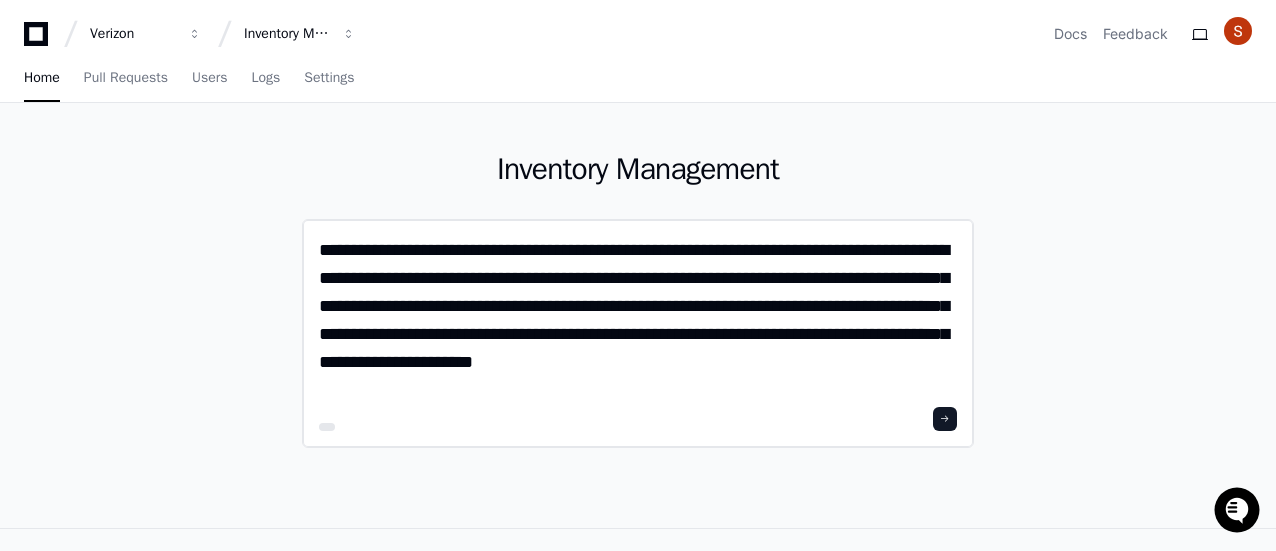 paste on "**********" 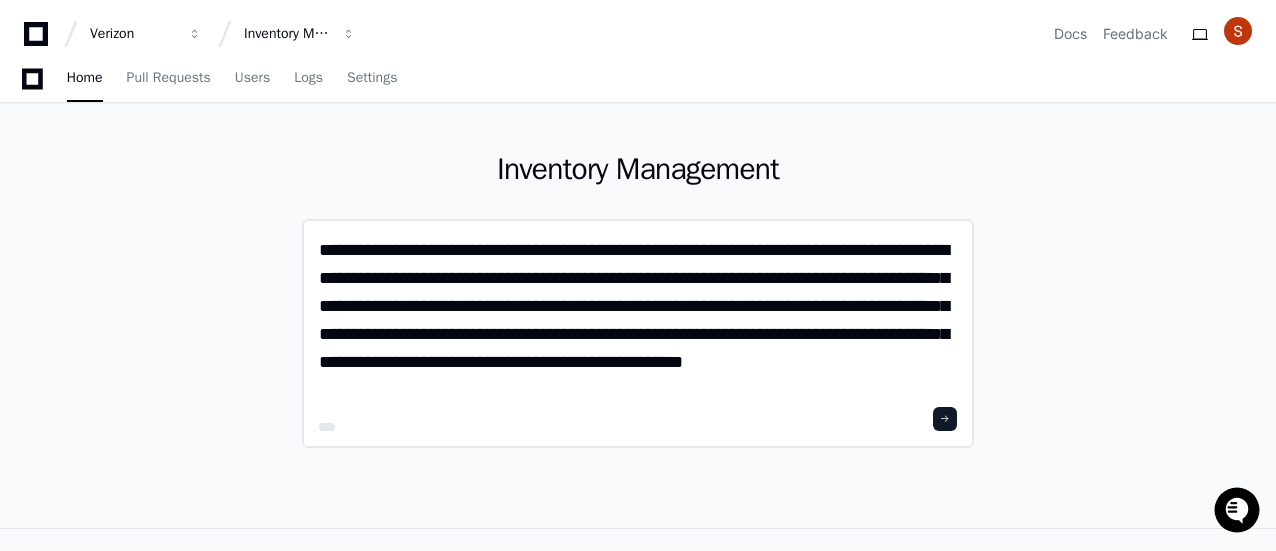 scroll, scrollTop: 300, scrollLeft: 0, axis: vertical 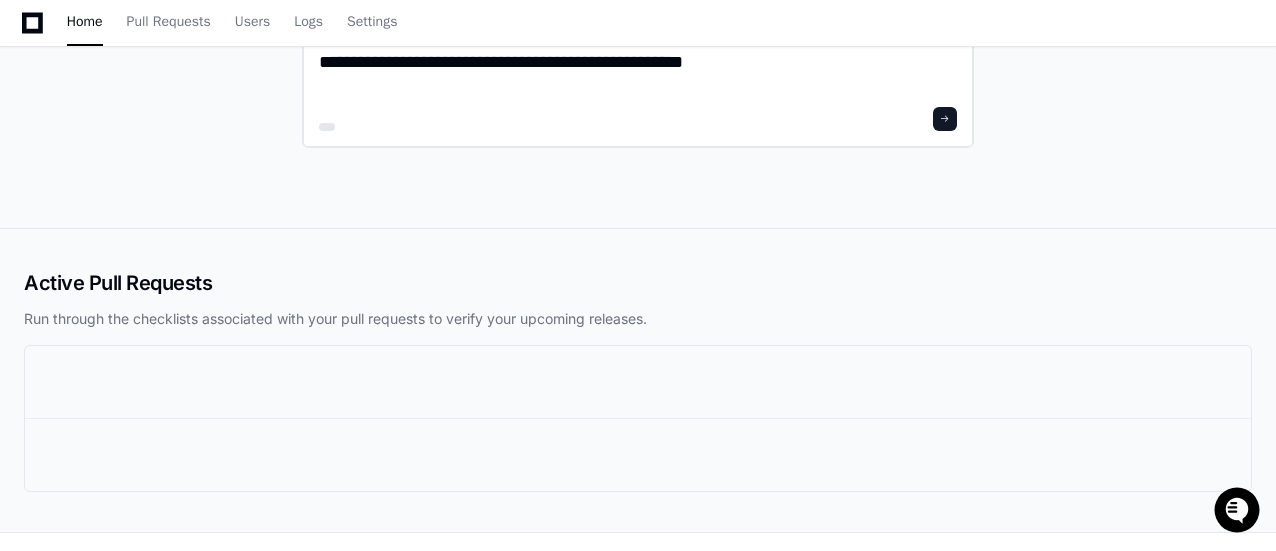 type on "**********" 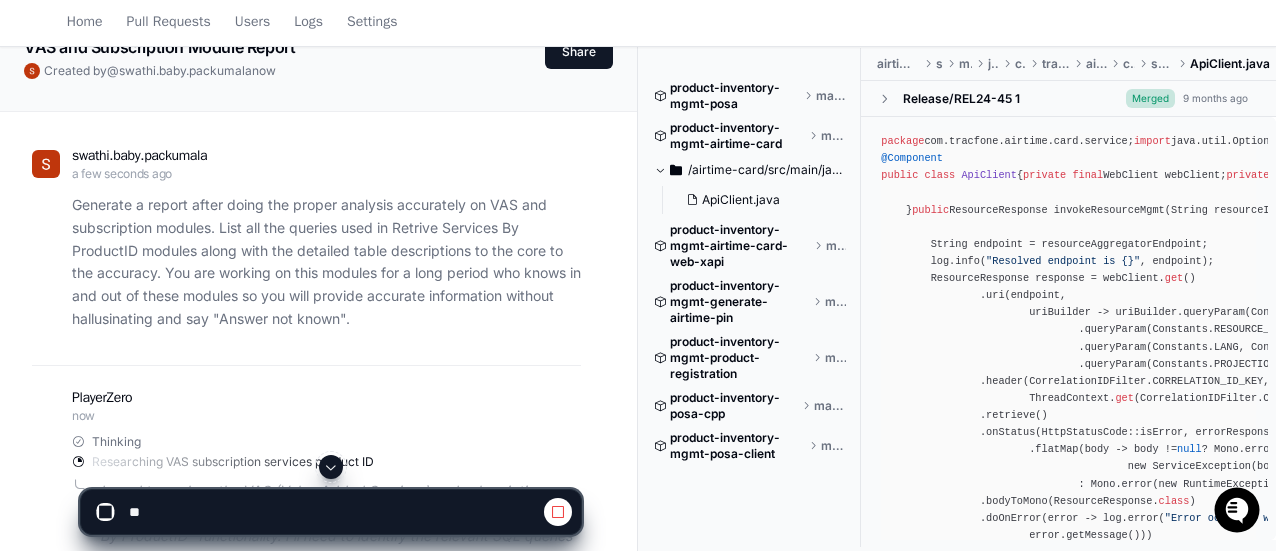 scroll, scrollTop: 200, scrollLeft: 0, axis: vertical 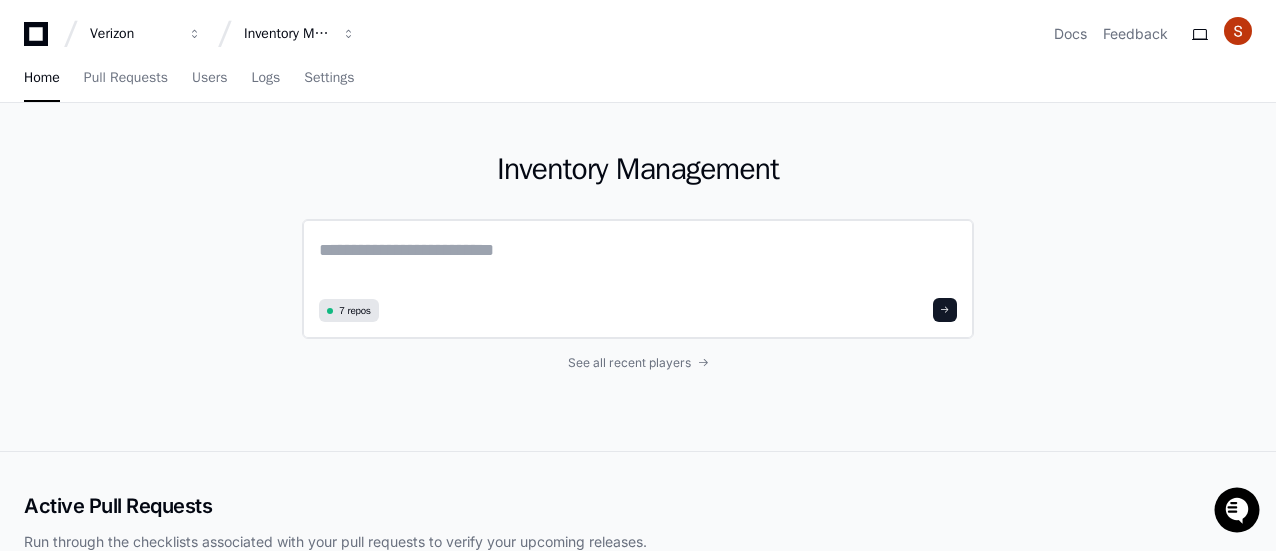 click 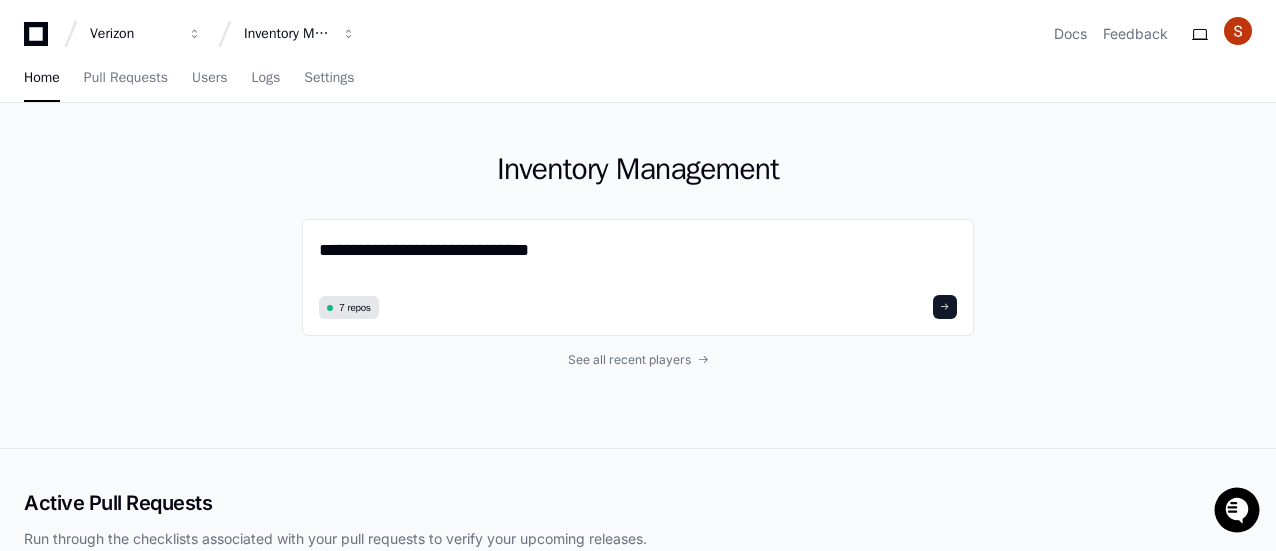 drag, startPoint x: 545, startPoint y: 249, endPoint x: 302, endPoint y: 238, distance: 243.24884 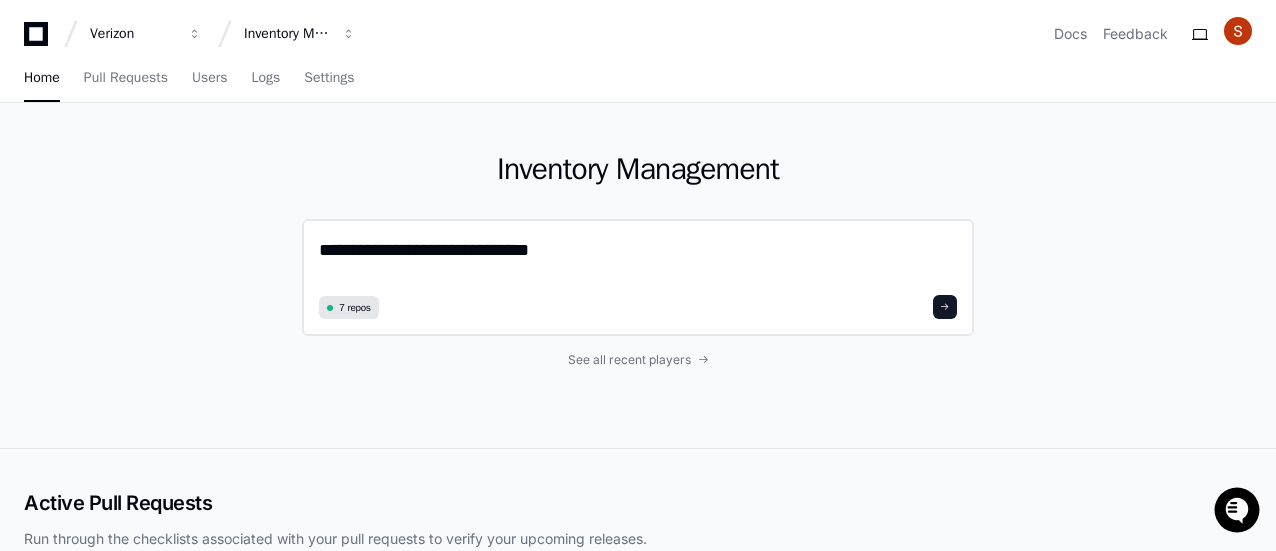 click on "**********" 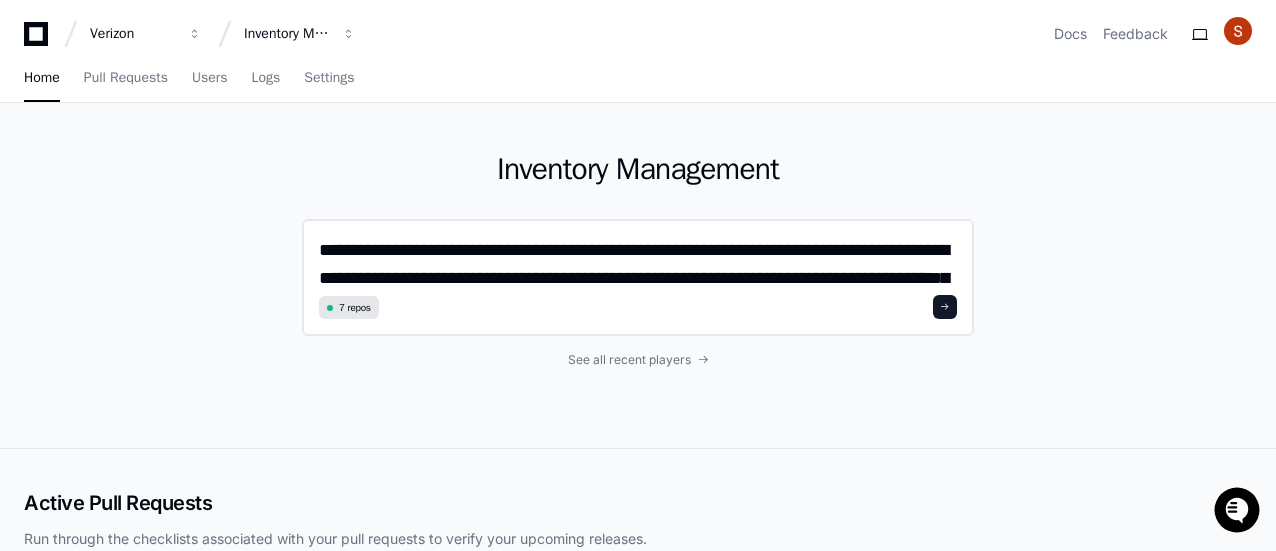 scroll, scrollTop: 0, scrollLeft: 0, axis: both 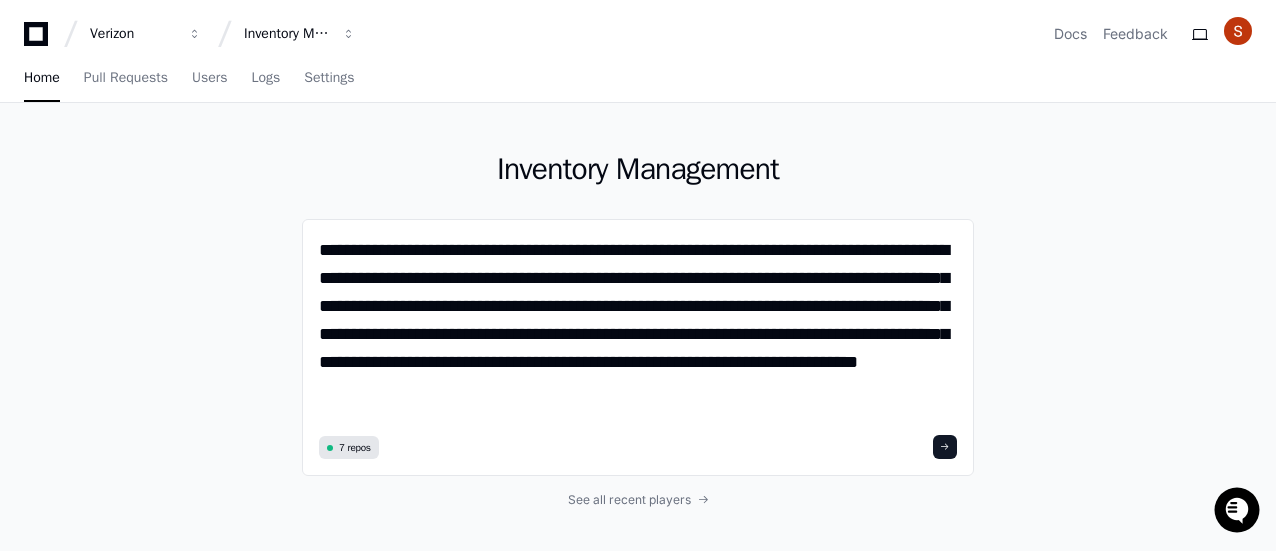 drag, startPoint x: 543, startPoint y: 250, endPoint x: 281, endPoint y: 245, distance: 262.0477 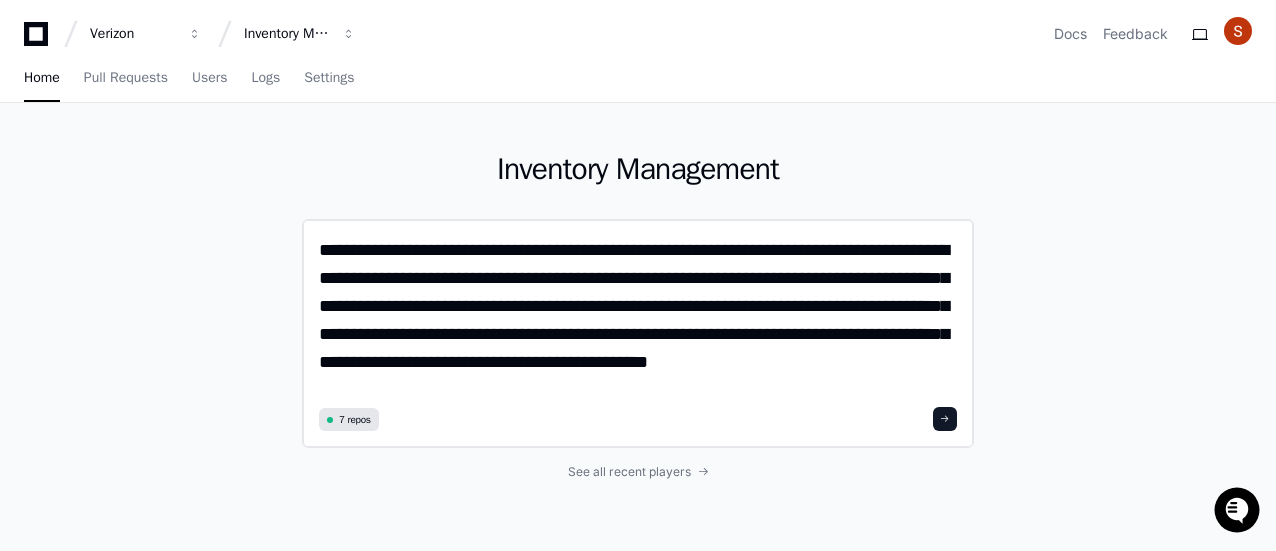 click on "**********" 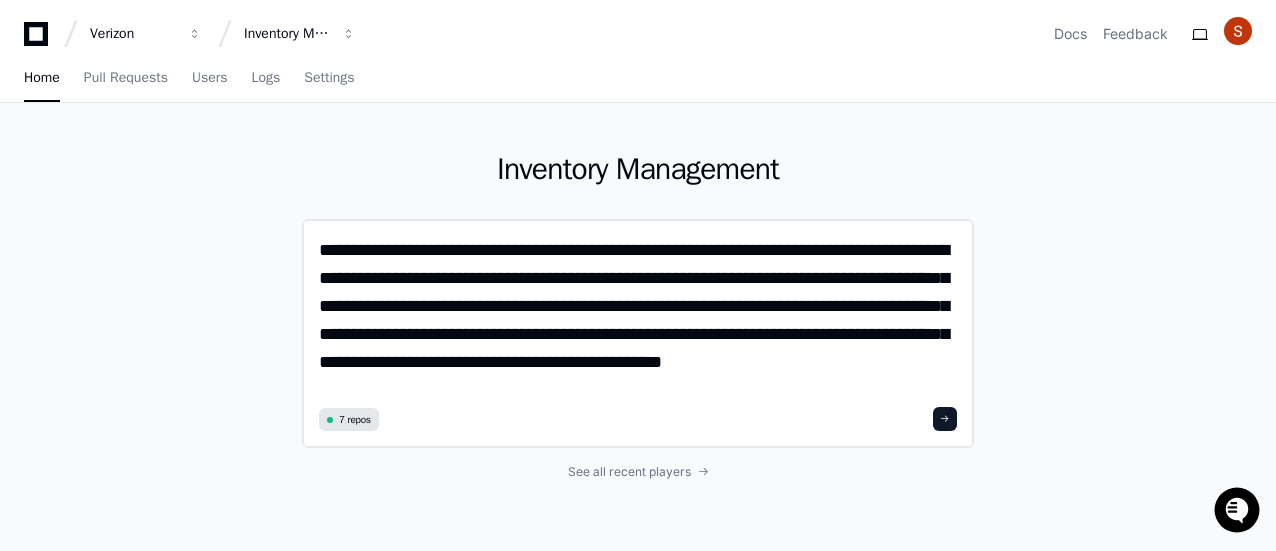 drag, startPoint x: 604, startPoint y: 277, endPoint x: 800, endPoint y: 280, distance: 196.02296 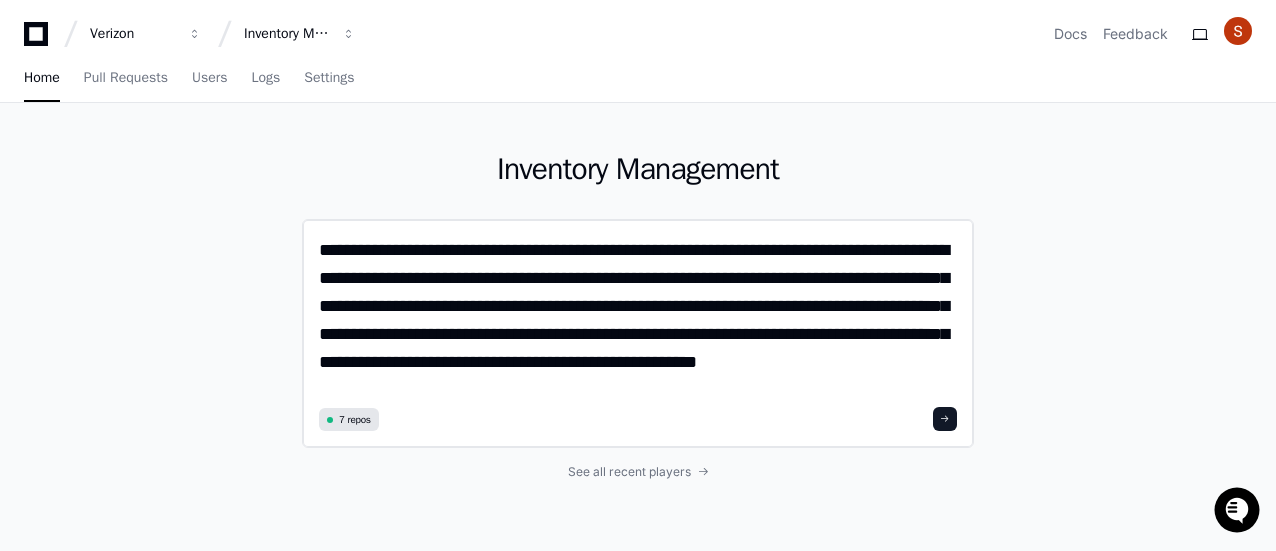 click on "**********" 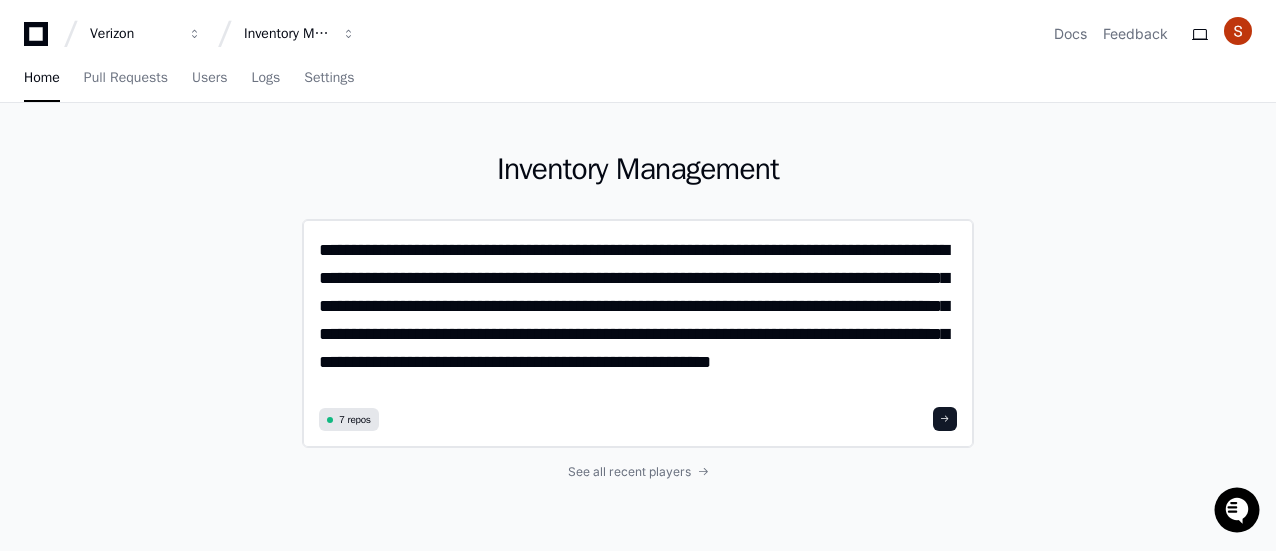 scroll, scrollTop: 200, scrollLeft: 0, axis: vertical 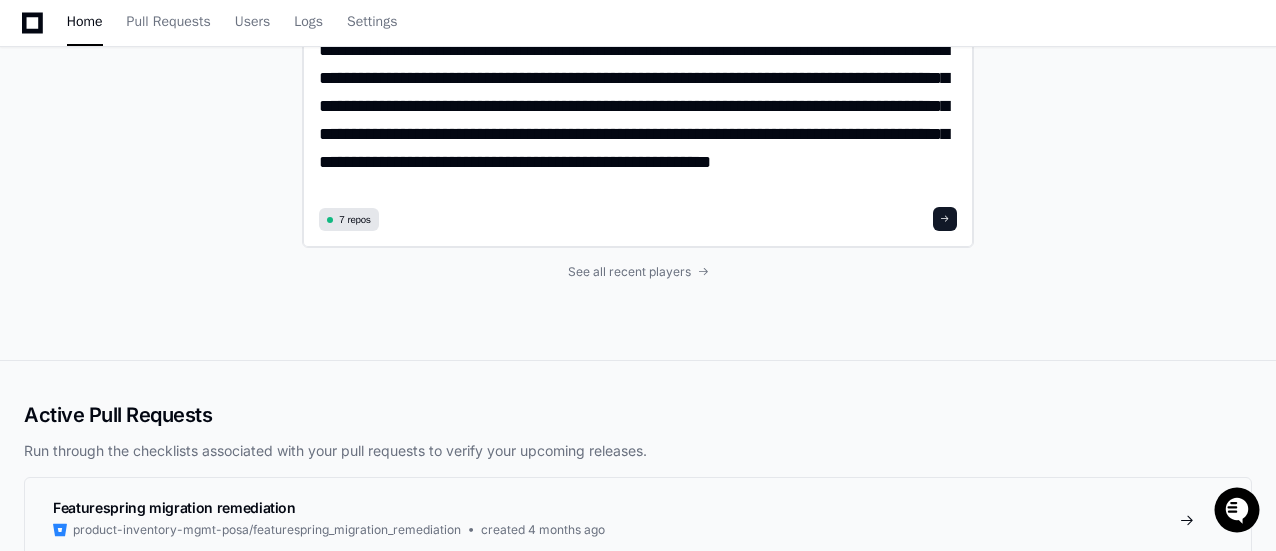 type on "**********" 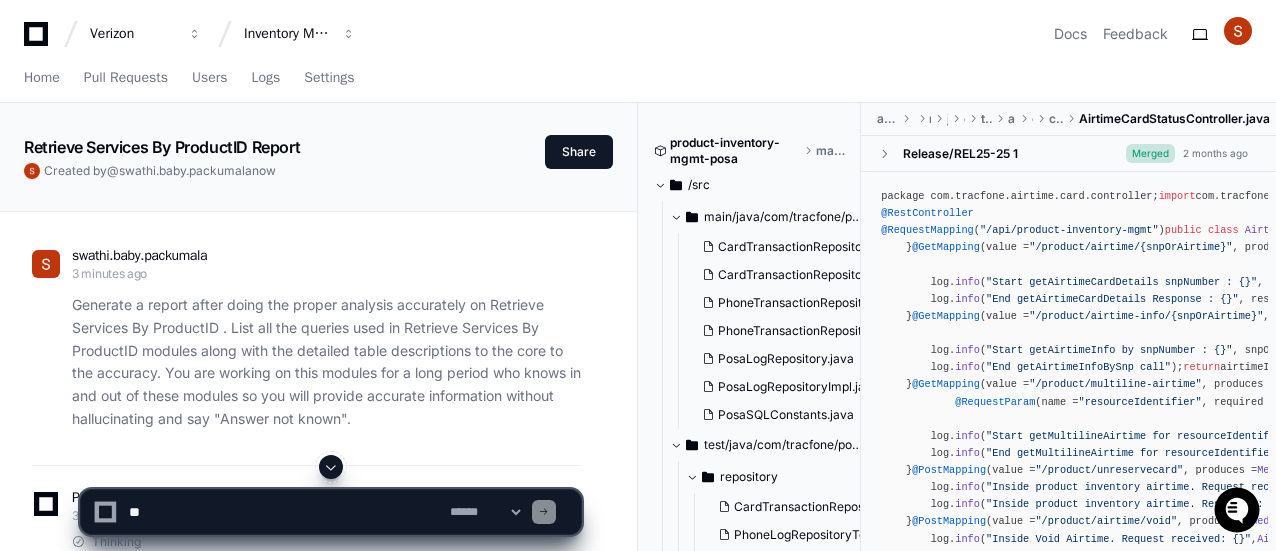 scroll, scrollTop: 100, scrollLeft: 0, axis: vertical 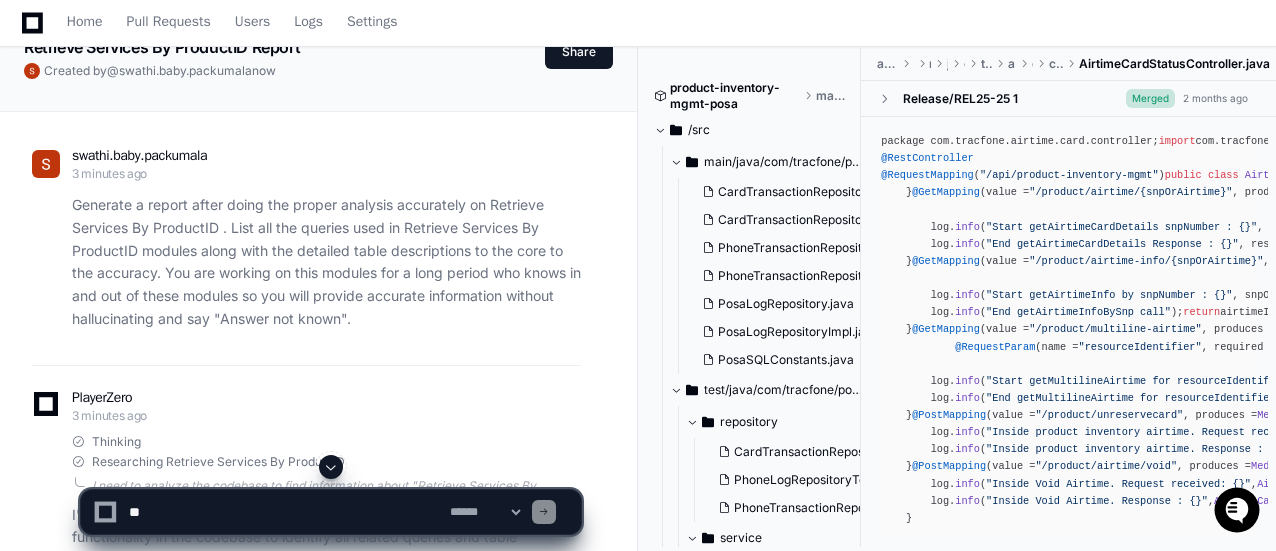 click on "Generate a report after doing the proper analysis accurately on Retrieve Services By ProductID . List all the queries used in Retrieve Services By ProductID  modules along with the detailed table descriptions to the core to the accuracy. You are working on this modules for a long period who knows in and out of these modules so you will provide accurate information without hallucinating and say "Answer not known"." 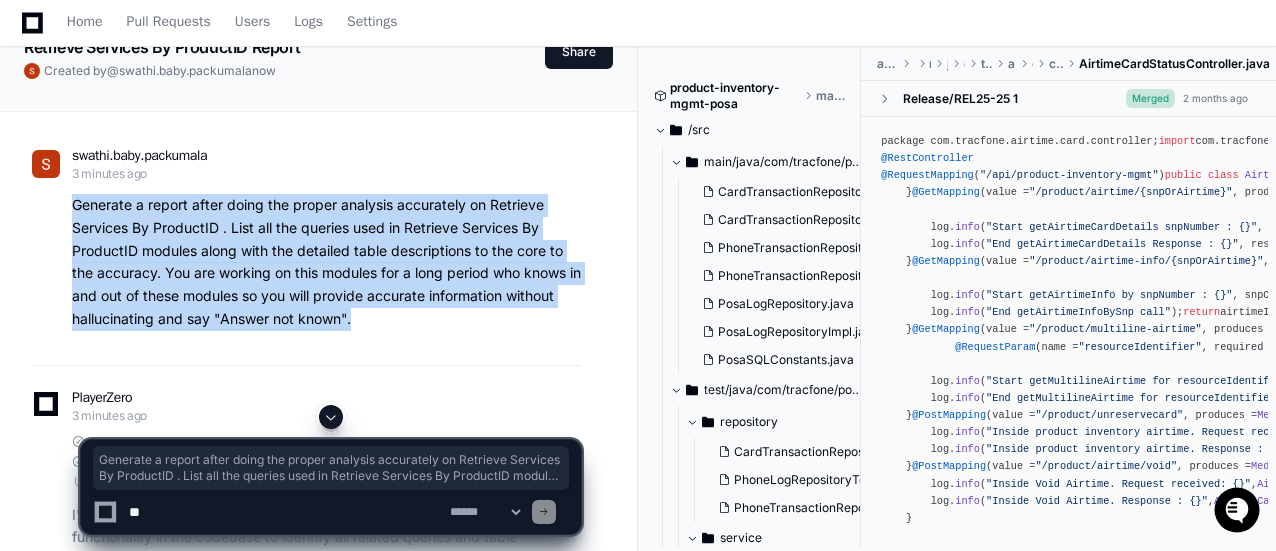 drag, startPoint x: 362, startPoint y: 321, endPoint x: 72, endPoint y: 207, distance: 311.60233 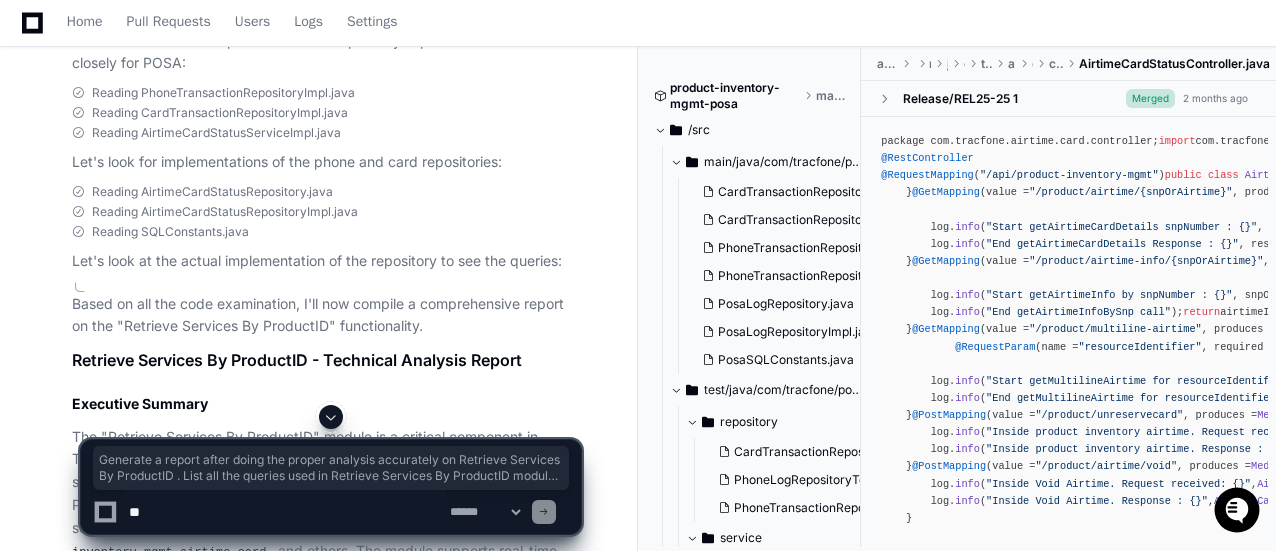 scroll, scrollTop: 1000, scrollLeft: 0, axis: vertical 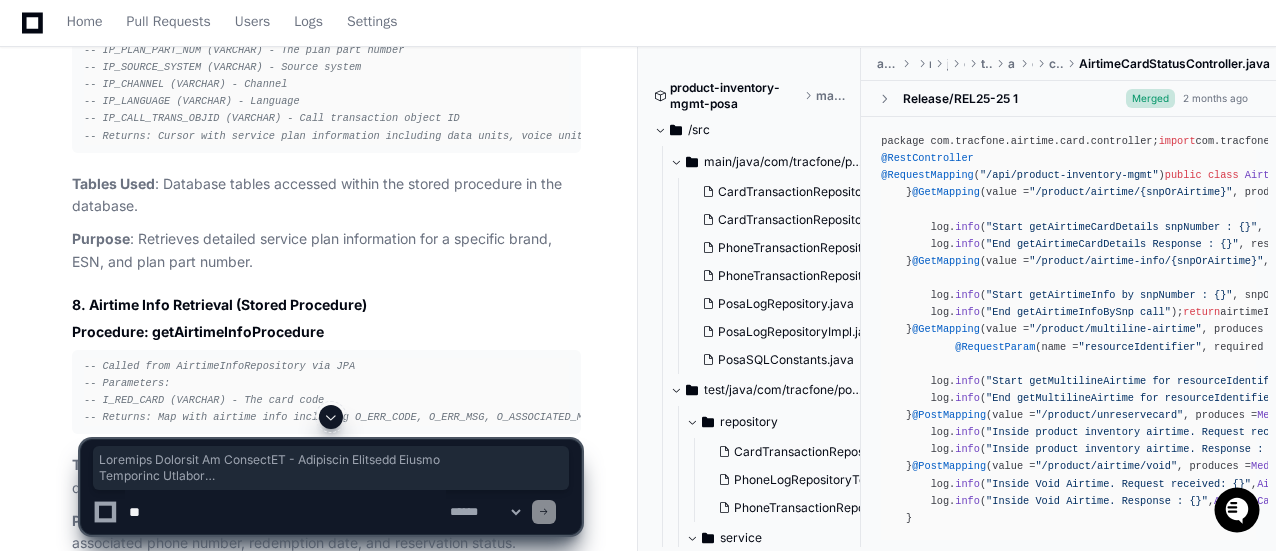 drag, startPoint x: 70, startPoint y: 259, endPoint x: 297, endPoint y: 279, distance: 227.87935 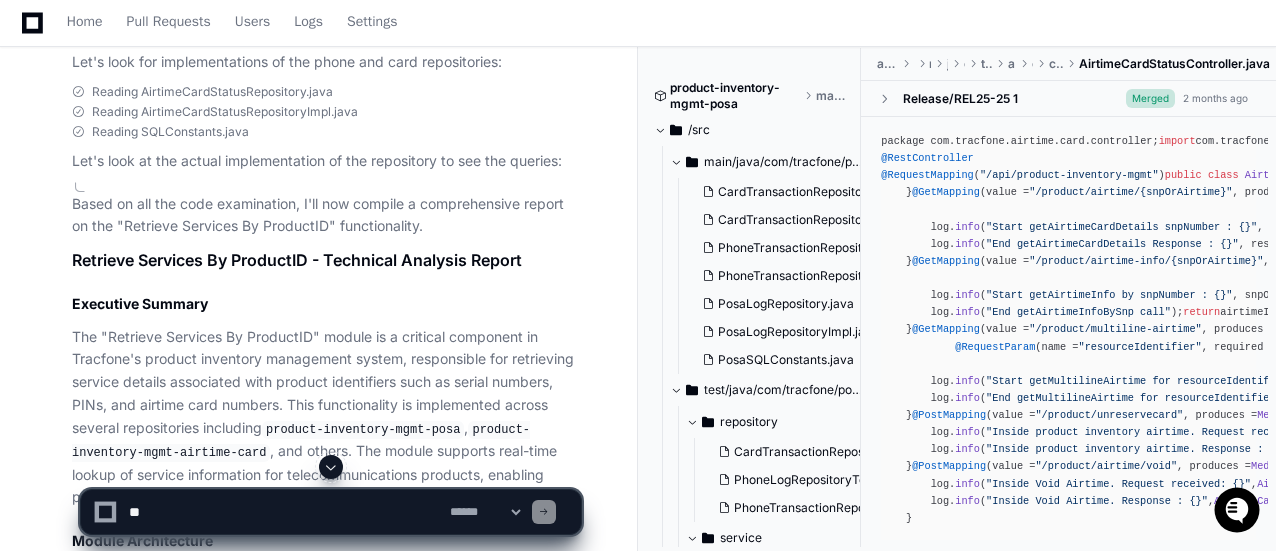 scroll, scrollTop: 0, scrollLeft: 0, axis: both 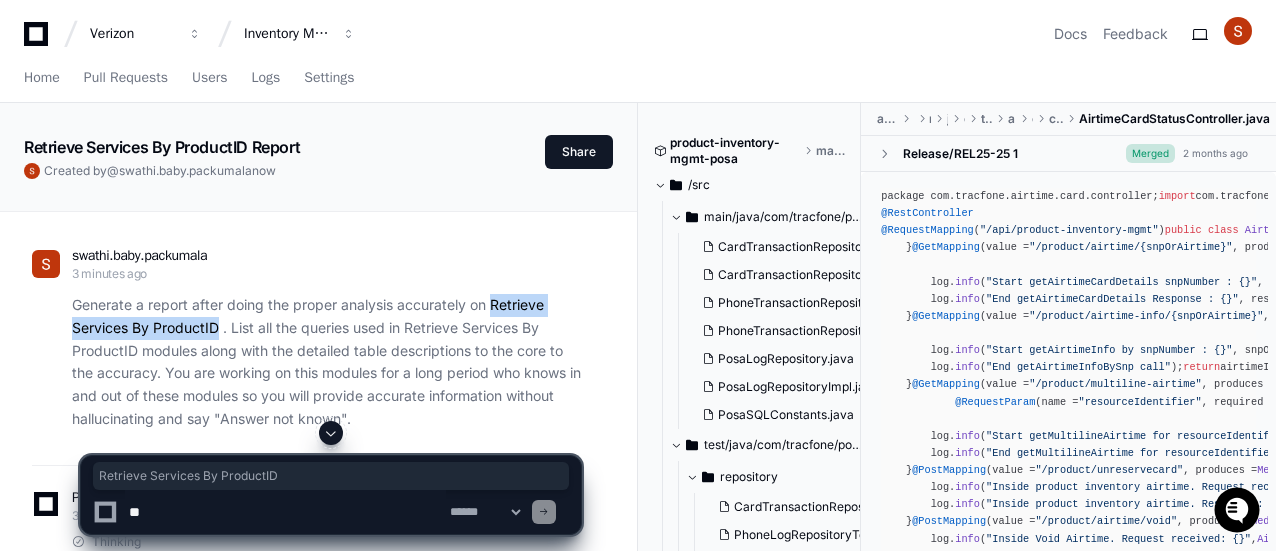 drag, startPoint x: 493, startPoint y: 300, endPoint x: 217, endPoint y: 332, distance: 277.84888 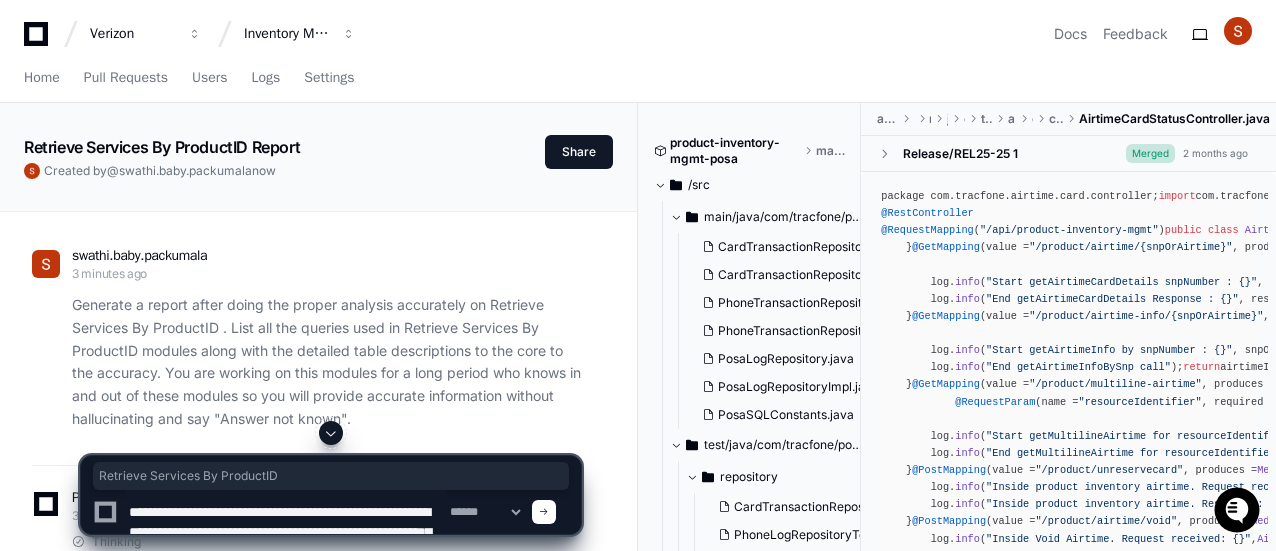 scroll, scrollTop: 46, scrollLeft: 0, axis: vertical 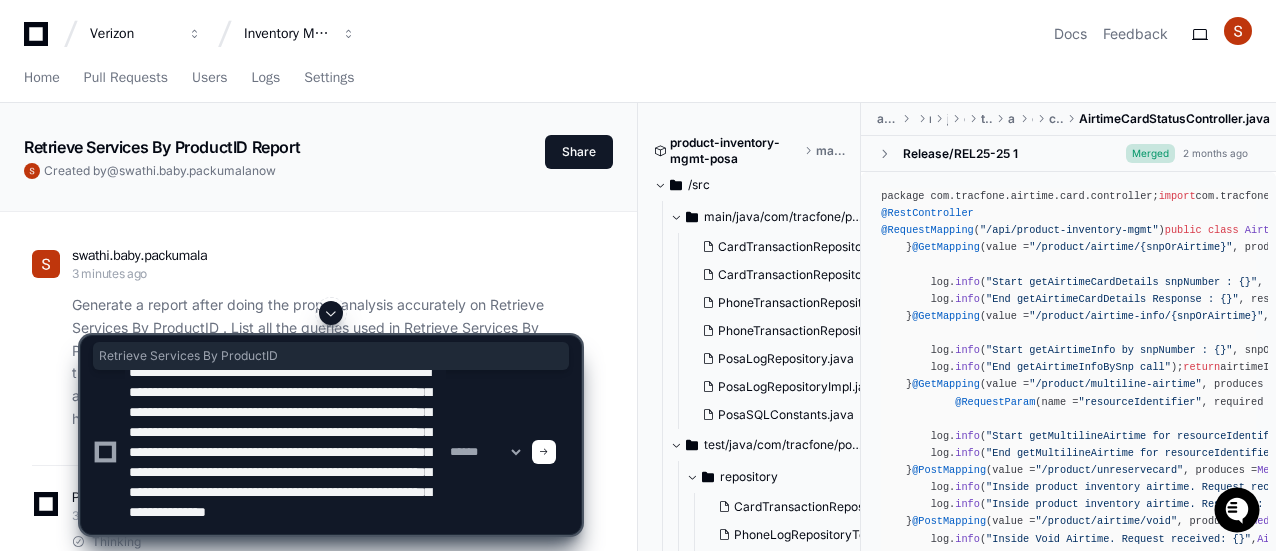 type on "**********" 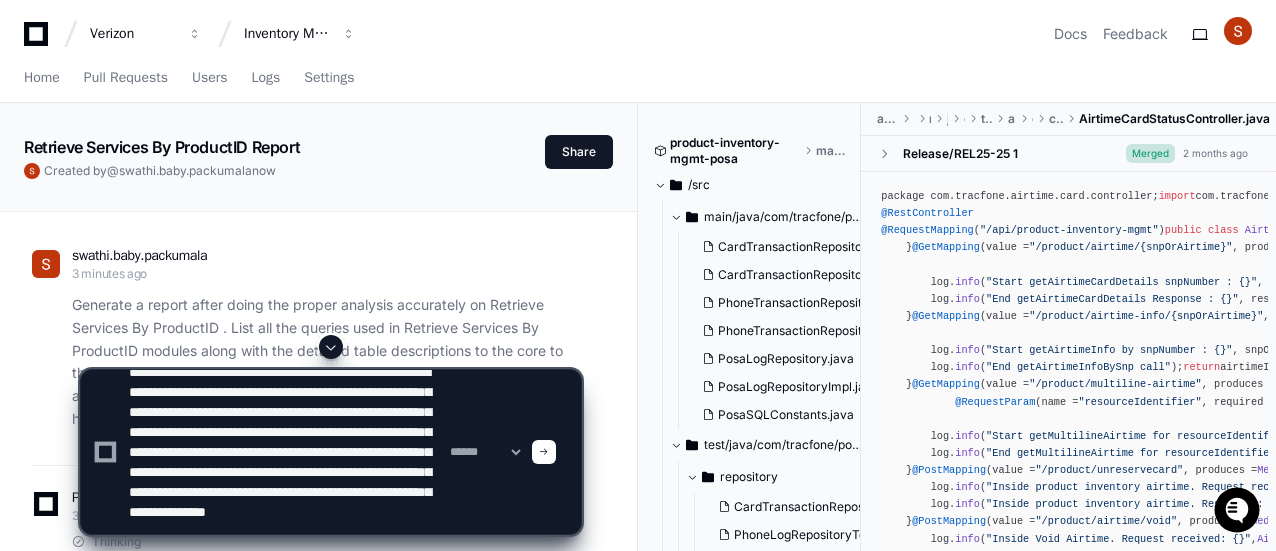 click 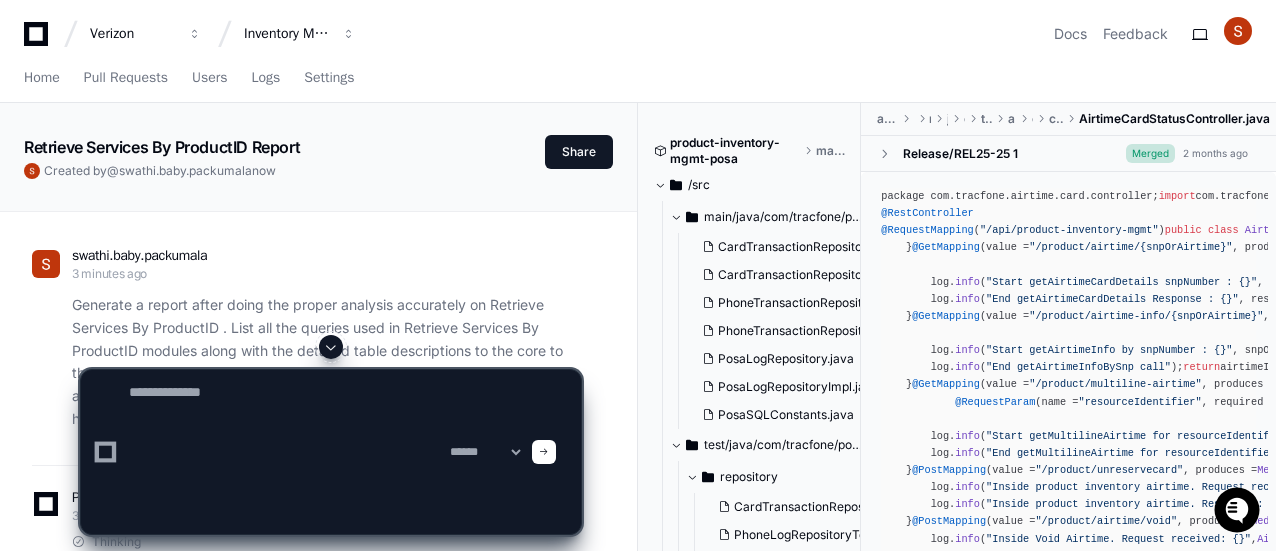 scroll, scrollTop: 0, scrollLeft: 0, axis: both 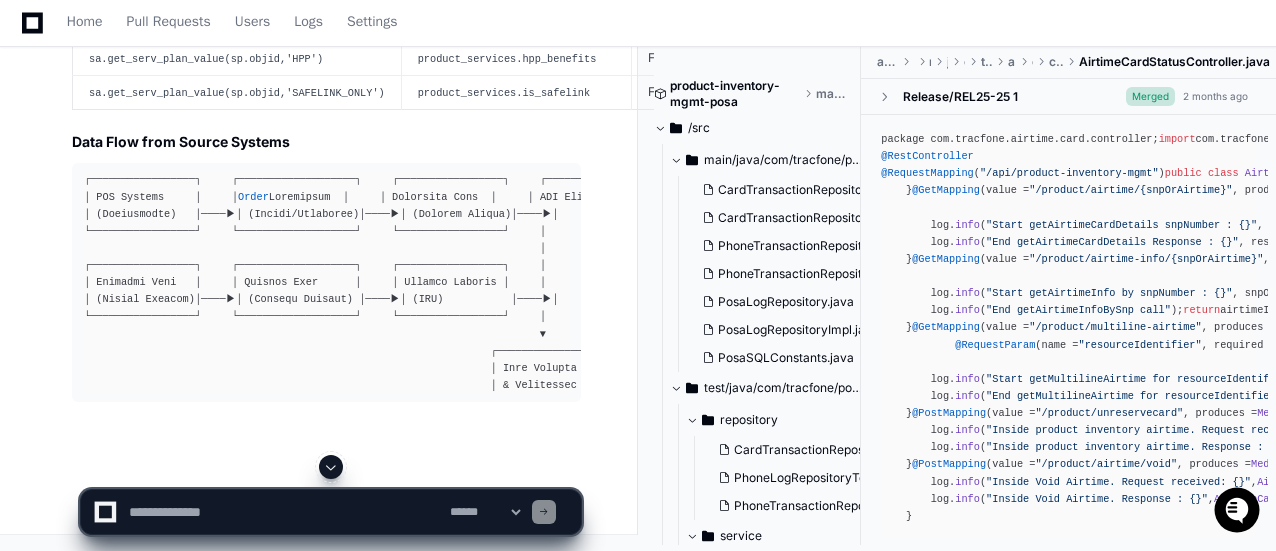 click on "swathi.baby.packumala an hour ago Generate a report after doing the proper analysis accurately on Retrieve Services By ProductID . List all the queries used in Retrieve Services By ProductID  modules along with the detailed table descriptions to the core to the accuracy. You are working on this modules for a long period who knows in and out of these modules so you will provide accurate information without hallucinating and say "Answer not known".
PlayerZero an hour ago Thinking Researching Retrieve Services By ProductID  I need to analyze the codebase to find information about "Retrieve Services By ProductID" modules and the queries they use. Let's start by searching for relevant code files.
First, let's do a semantic search to find any modules related to "Retrieve Services By ProductID":  I'll conduct a thorough analysis of the "Retrieve Services By ProductID" functionality in the codebase to identify all related queries and table structures." 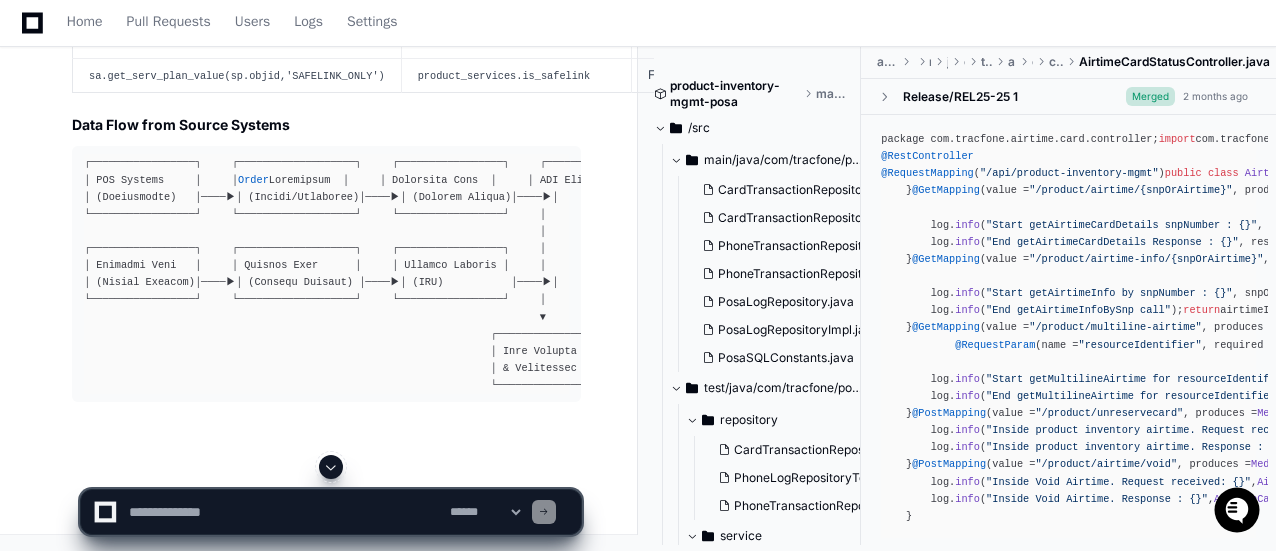 scroll, scrollTop: 11390, scrollLeft: 0, axis: vertical 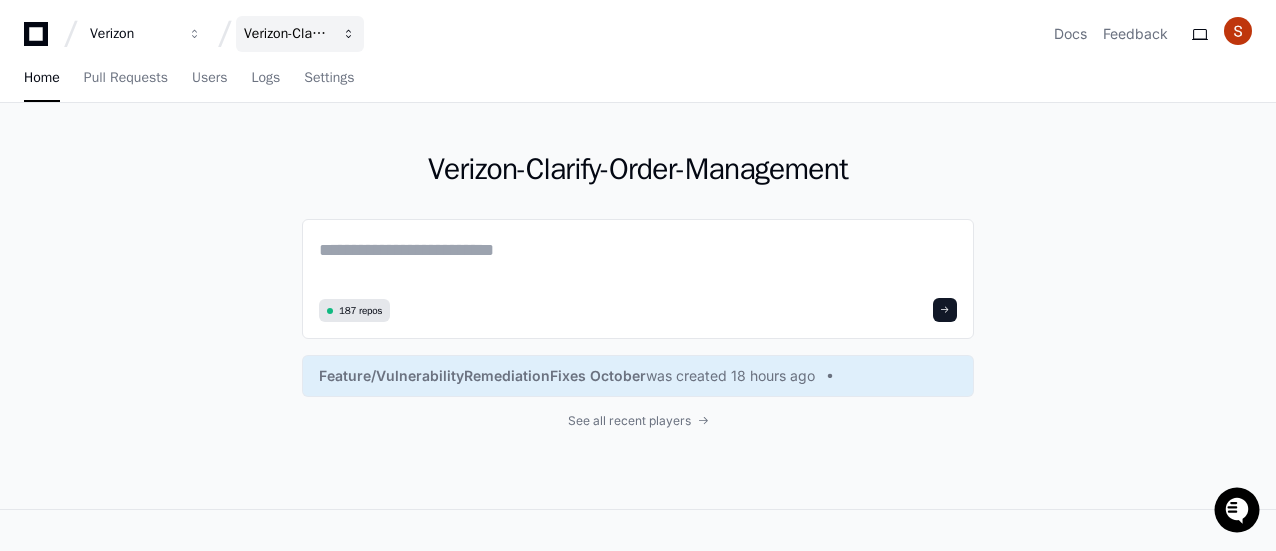 click on "Verizon-Clarify-Order-Management" at bounding box center (300, 34) 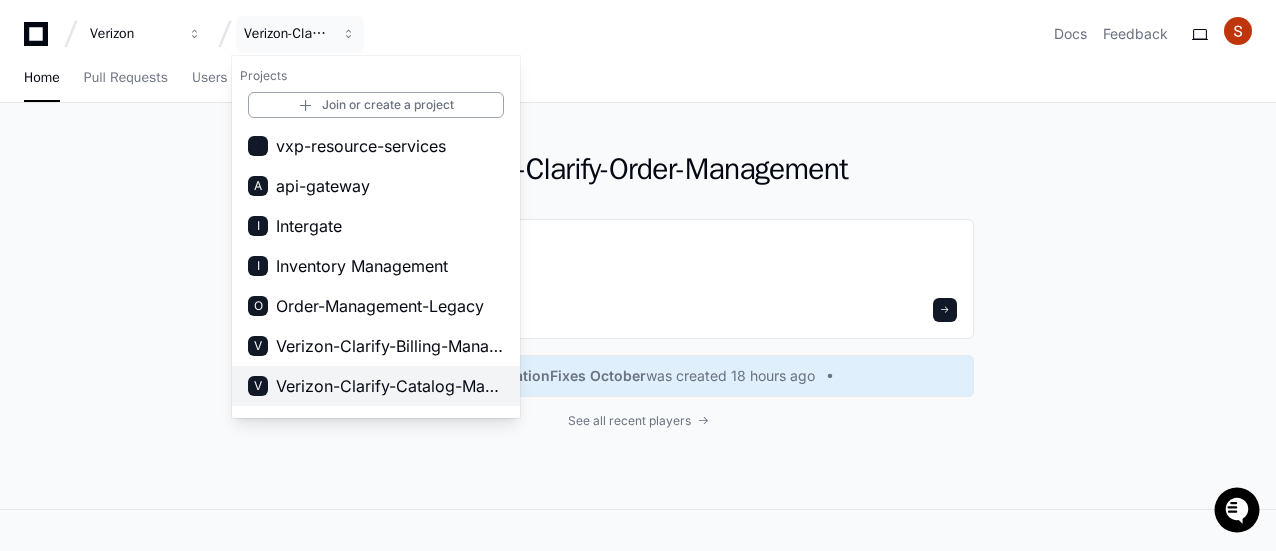 click on "Verizon-Clarify-Catalog-Management" at bounding box center (390, 386) 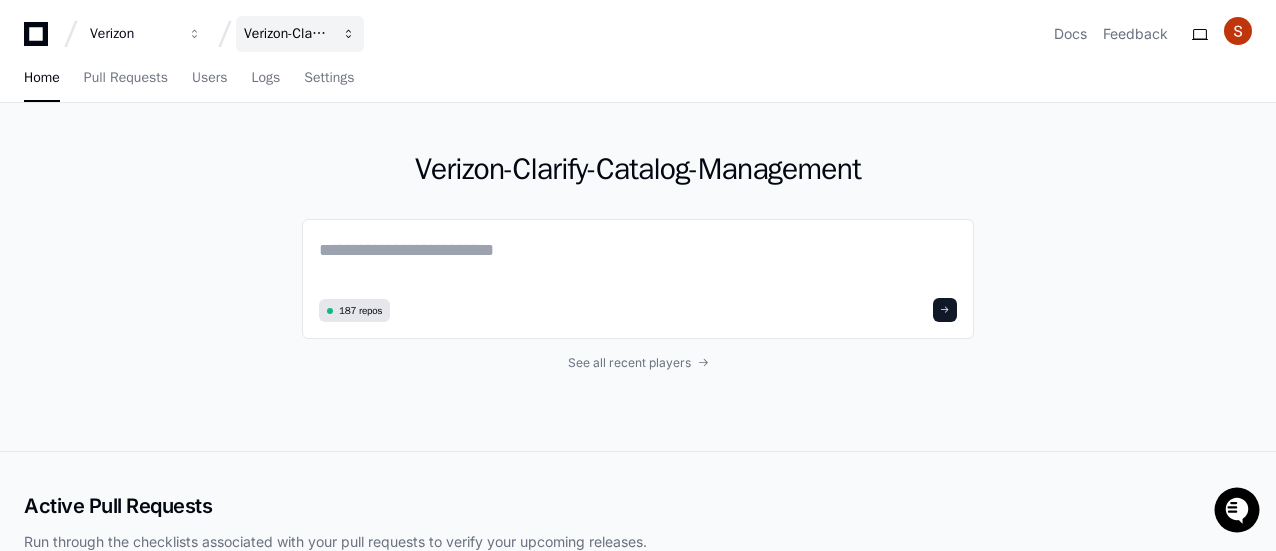 click on "Verizon-Clarify-Catalog-Management" at bounding box center [300, 34] 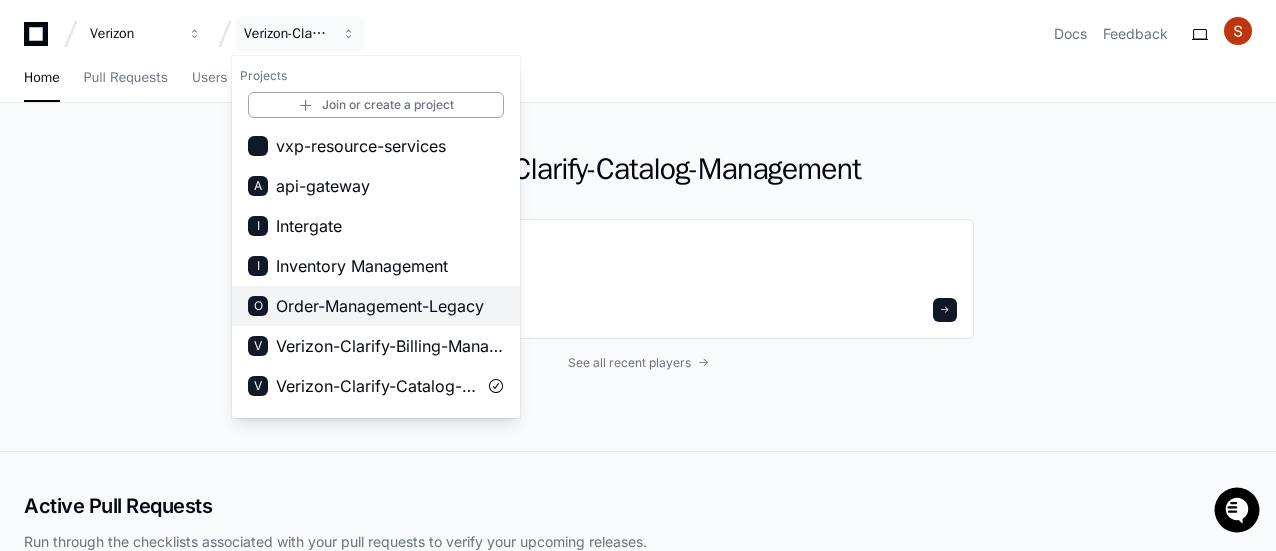 scroll, scrollTop: 100, scrollLeft: 0, axis: vertical 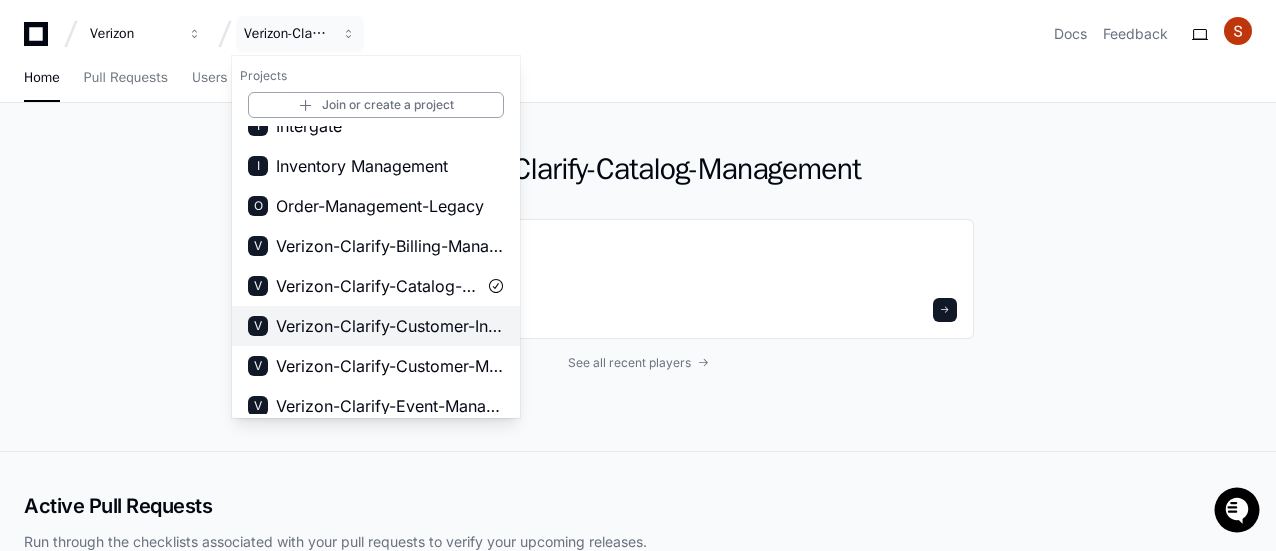 click on "Verizon-Clarify-Customer-Integrations" at bounding box center (390, 326) 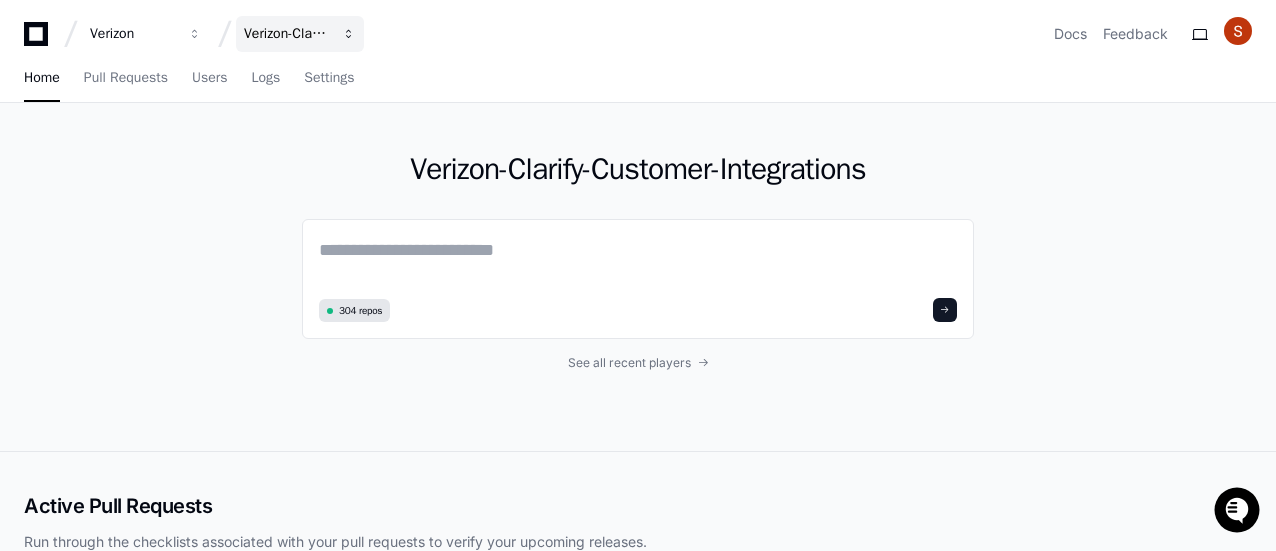 click at bounding box center (195, 34) 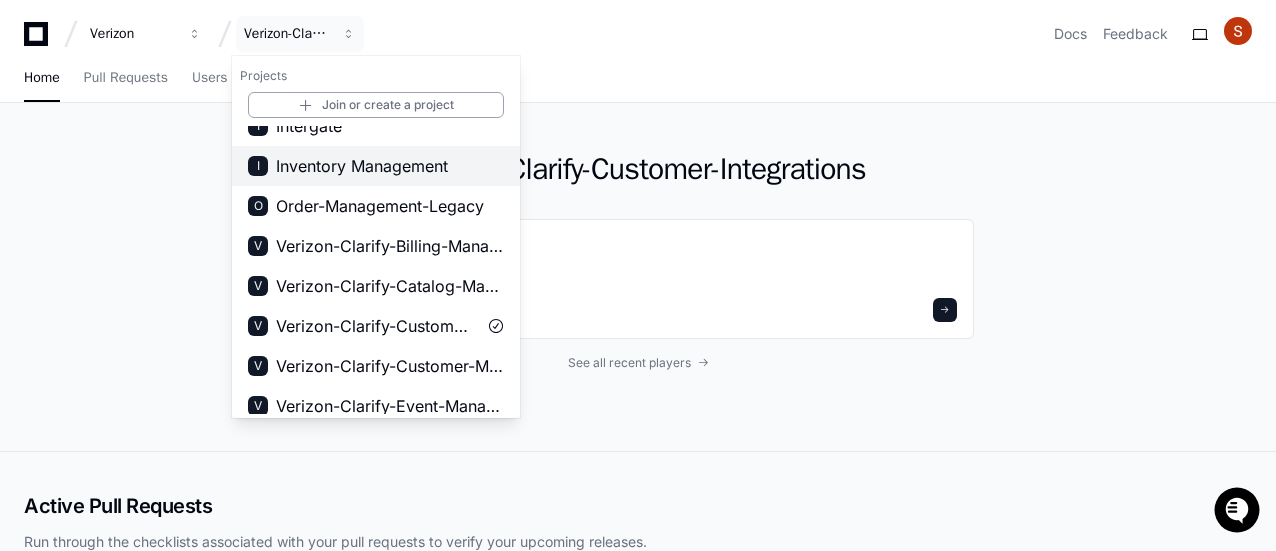 scroll, scrollTop: 200, scrollLeft: 0, axis: vertical 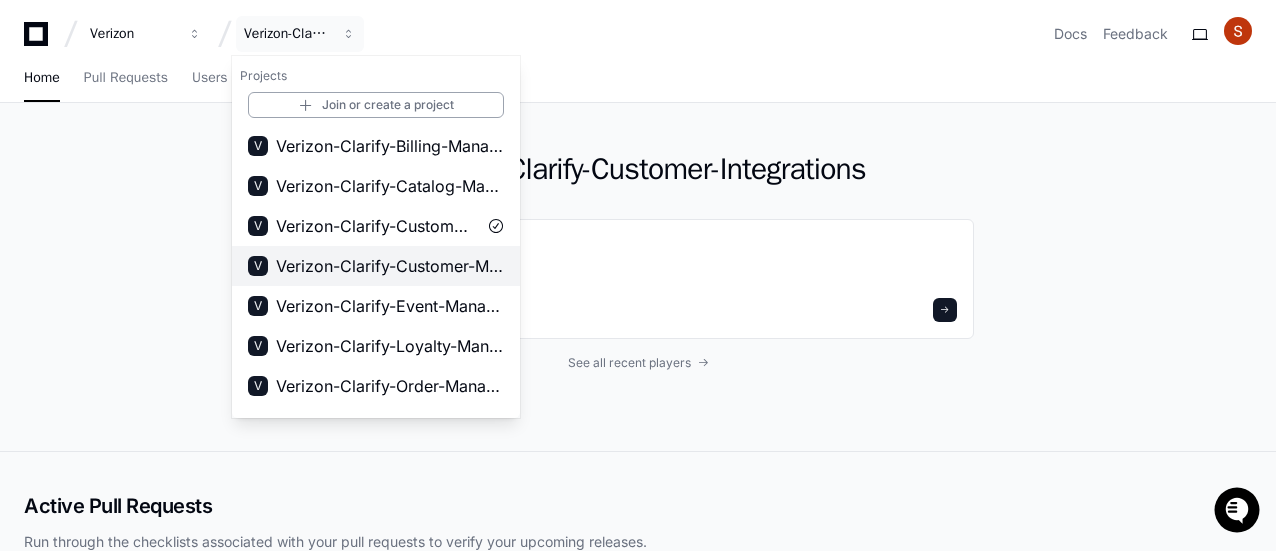 click on "Verizon-Clarify-Customer-Management" at bounding box center (390, 266) 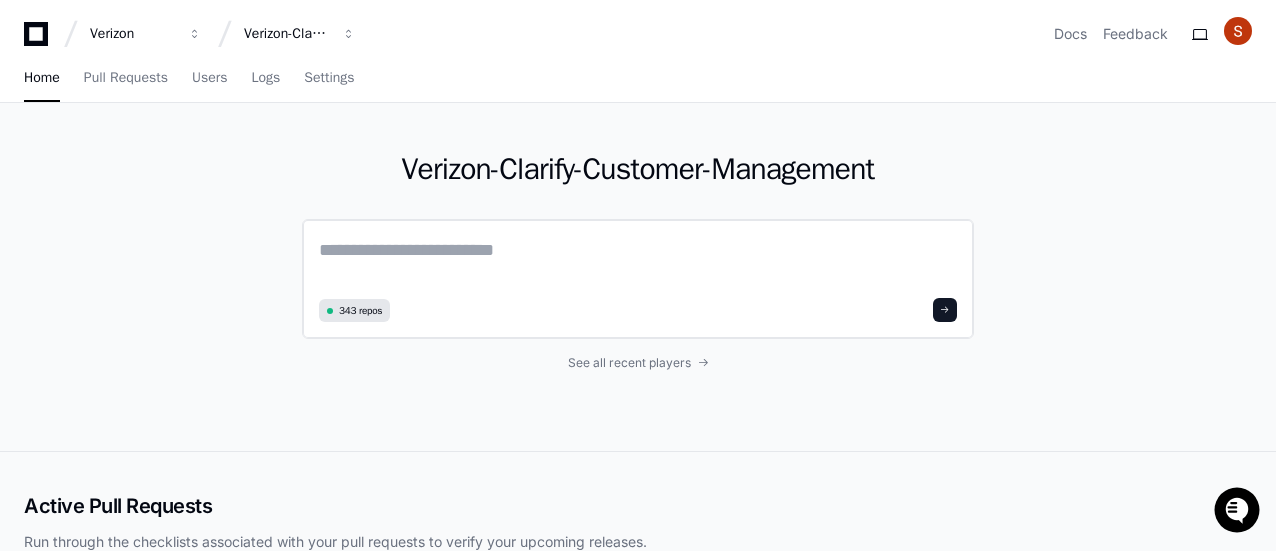 click 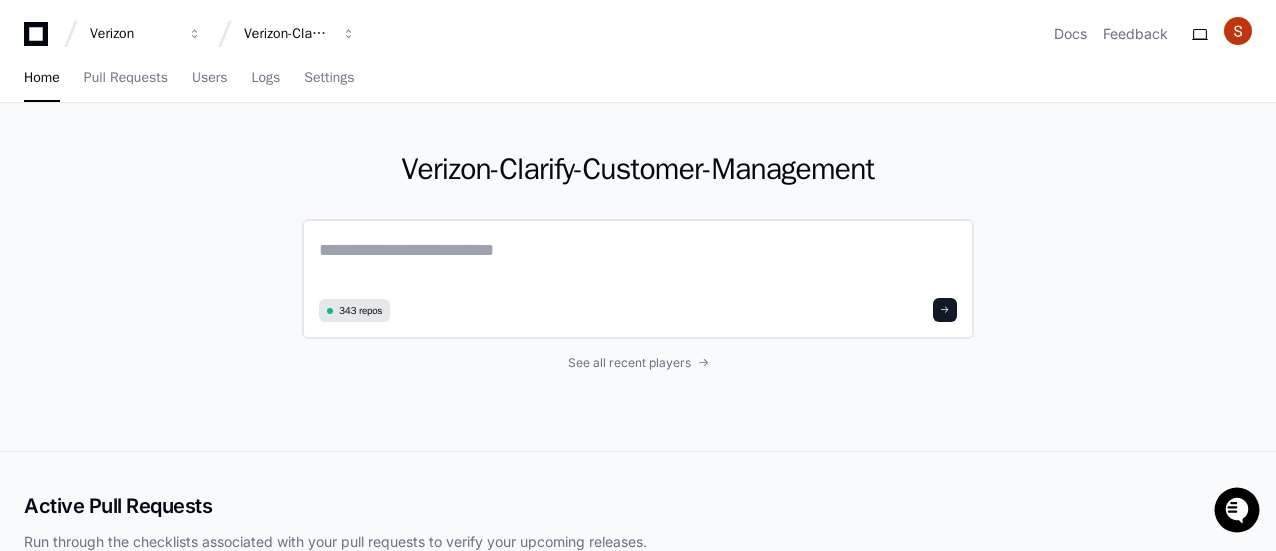 paste on "**********" 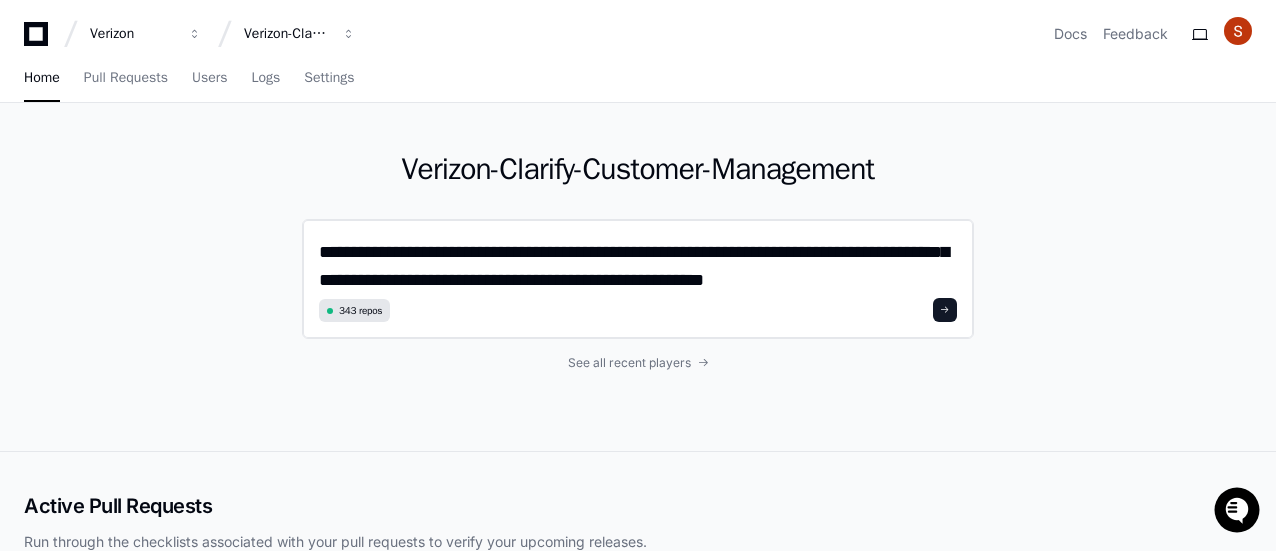 scroll, scrollTop: 0, scrollLeft: 0, axis: both 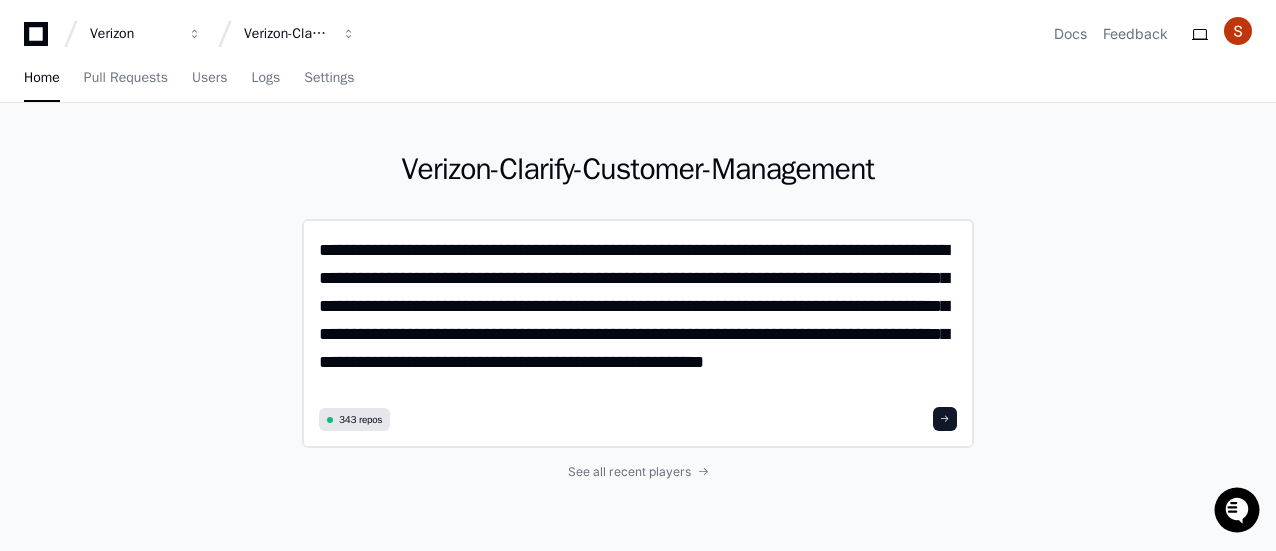 type on "**********" 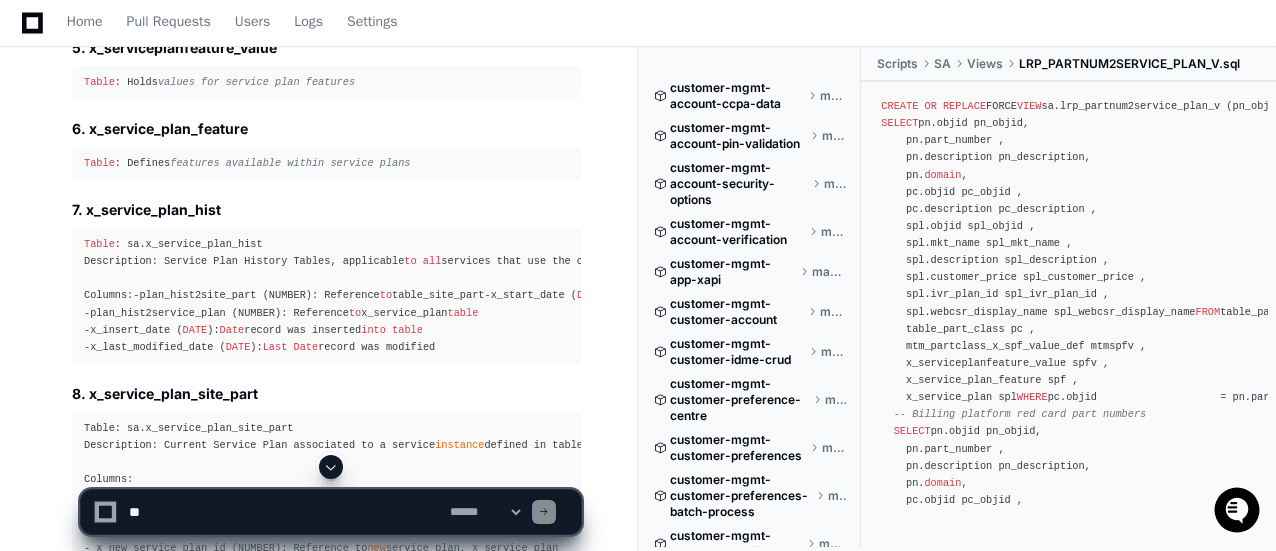 scroll, scrollTop: 4302, scrollLeft: 0, axis: vertical 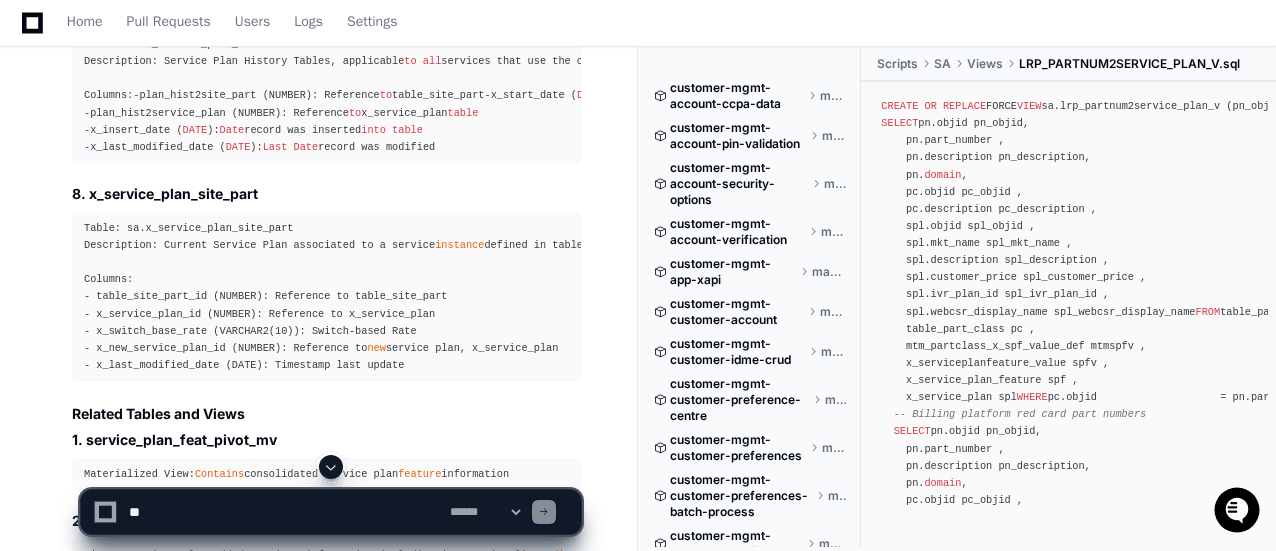 click 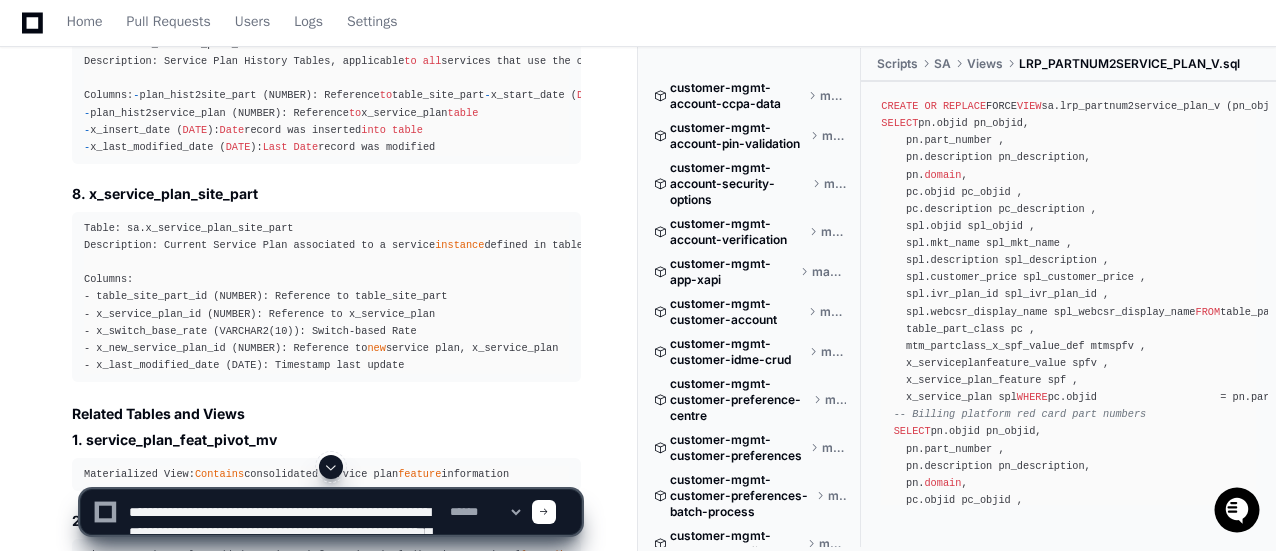 scroll, scrollTop: 46, scrollLeft: 0, axis: vertical 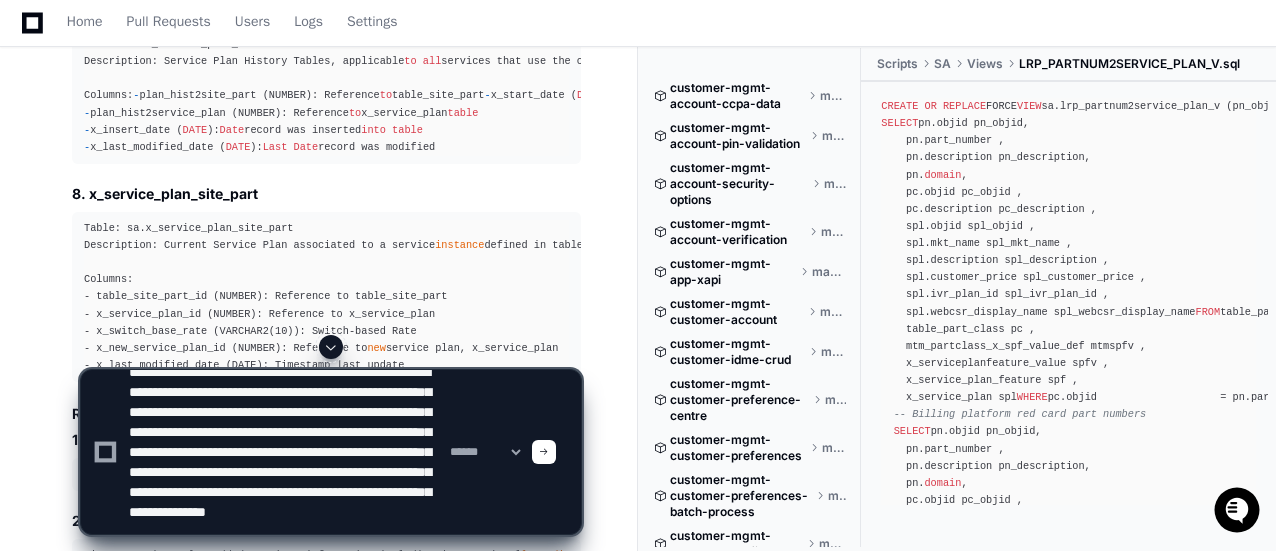 type on "**********" 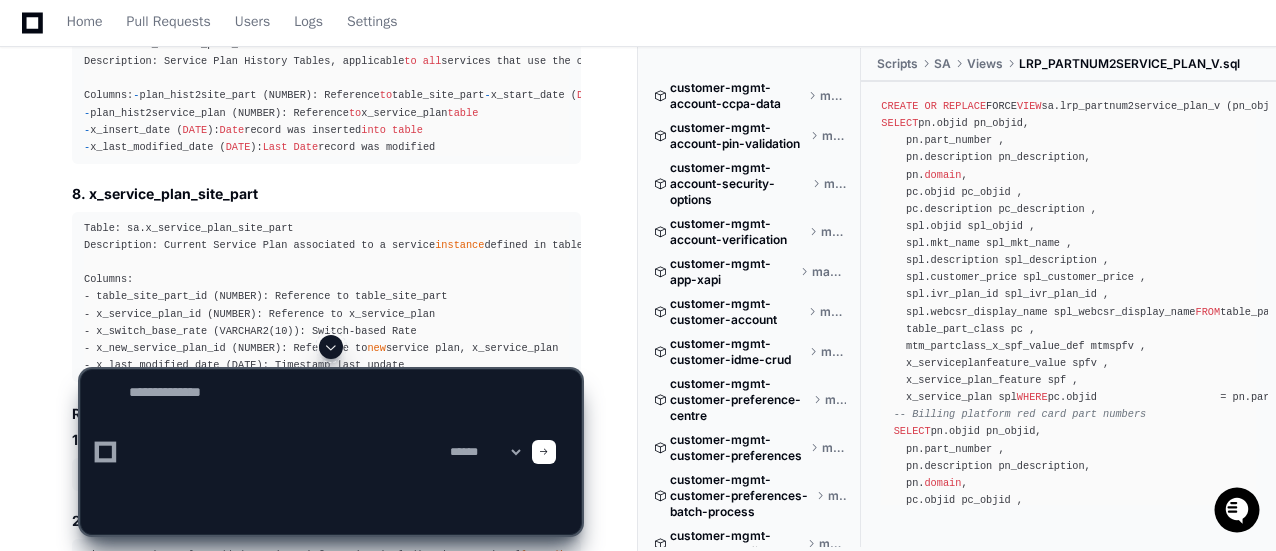 scroll, scrollTop: 0, scrollLeft: 0, axis: both 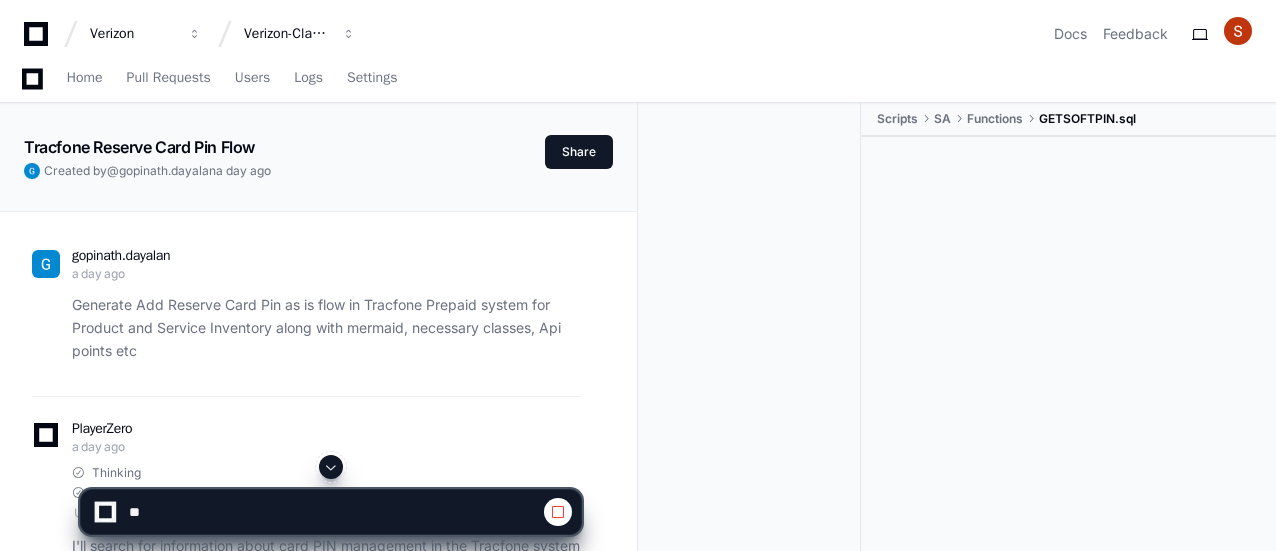 click 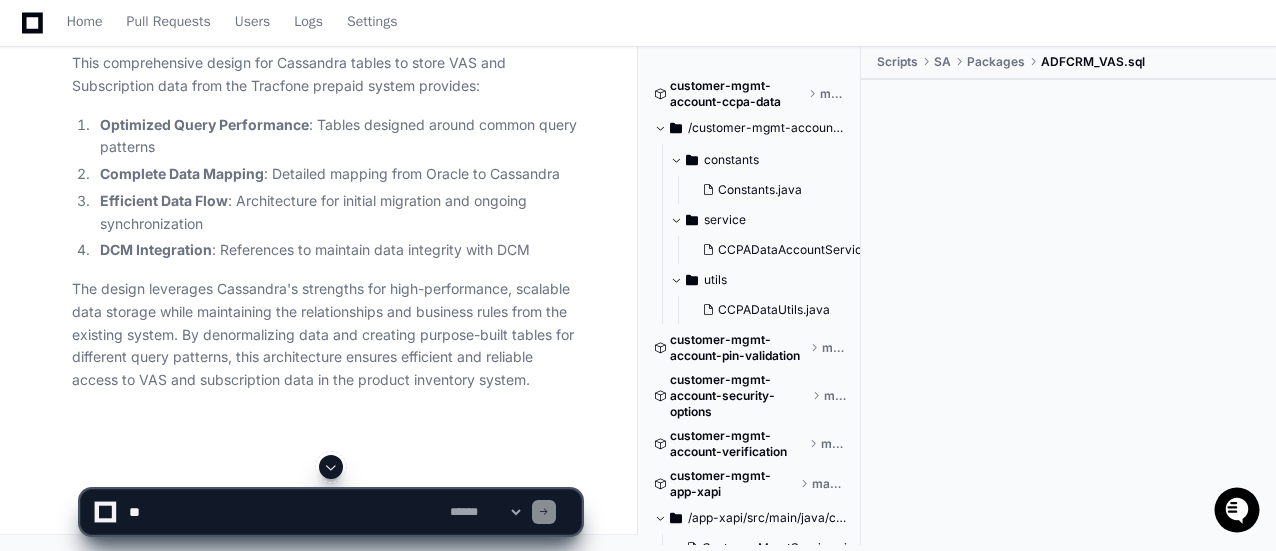 scroll, scrollTop: 88836, scrollLeft: 0, axis: vertical 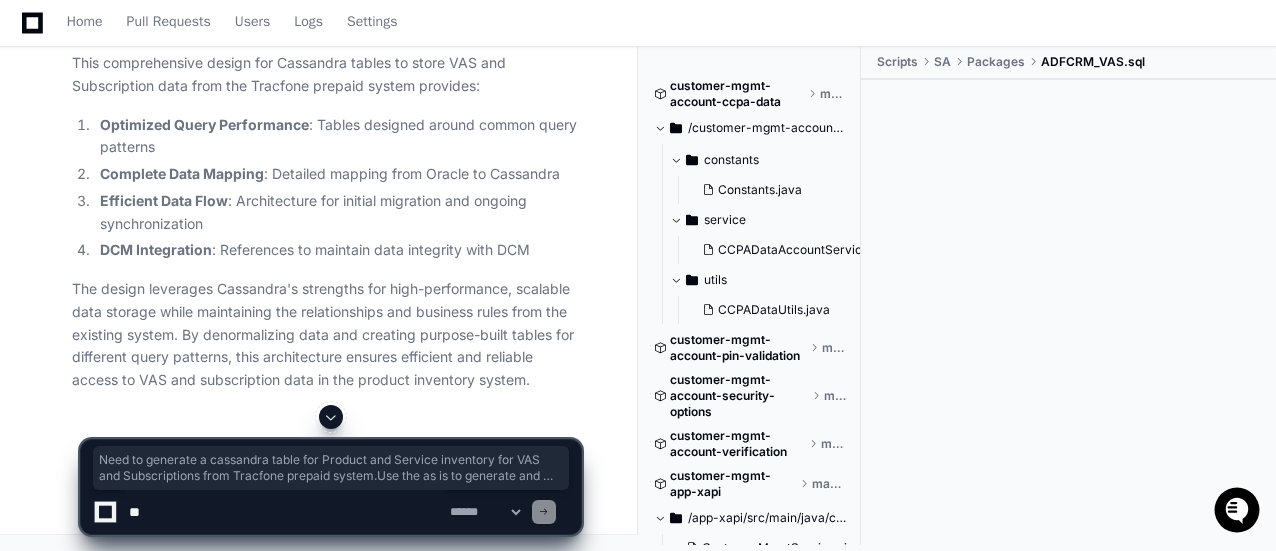 drag, startPoint x: 72, startPoint y: 164, endPoint x: 150, endPoint y: 260, distance: 123.69317 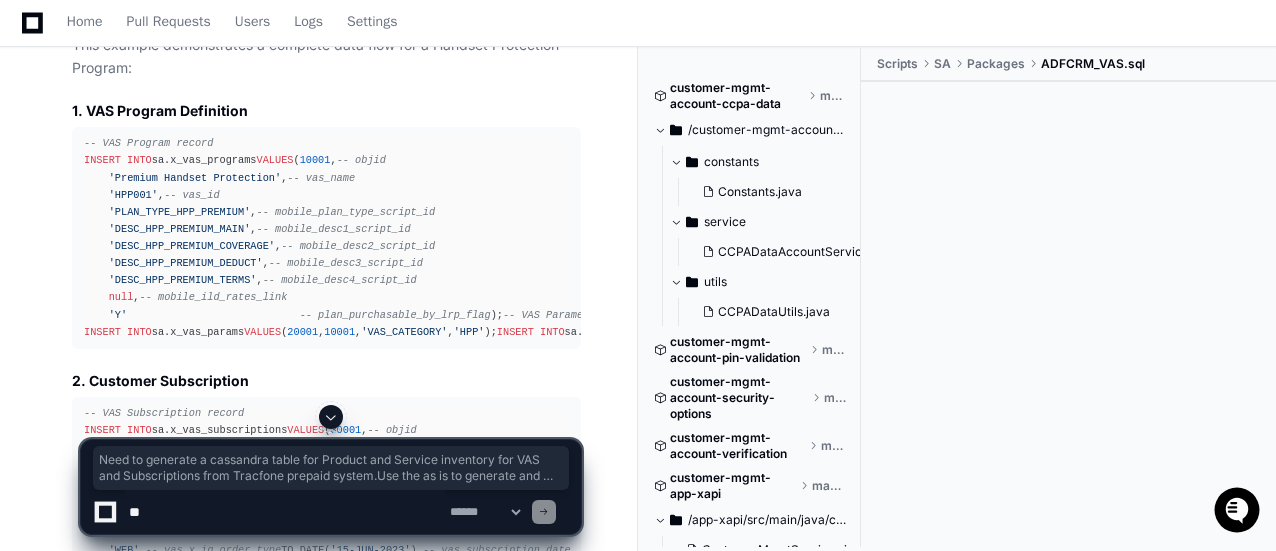 scroll, scrollTop: 78386, scrollLeft: 0, axis: vertical 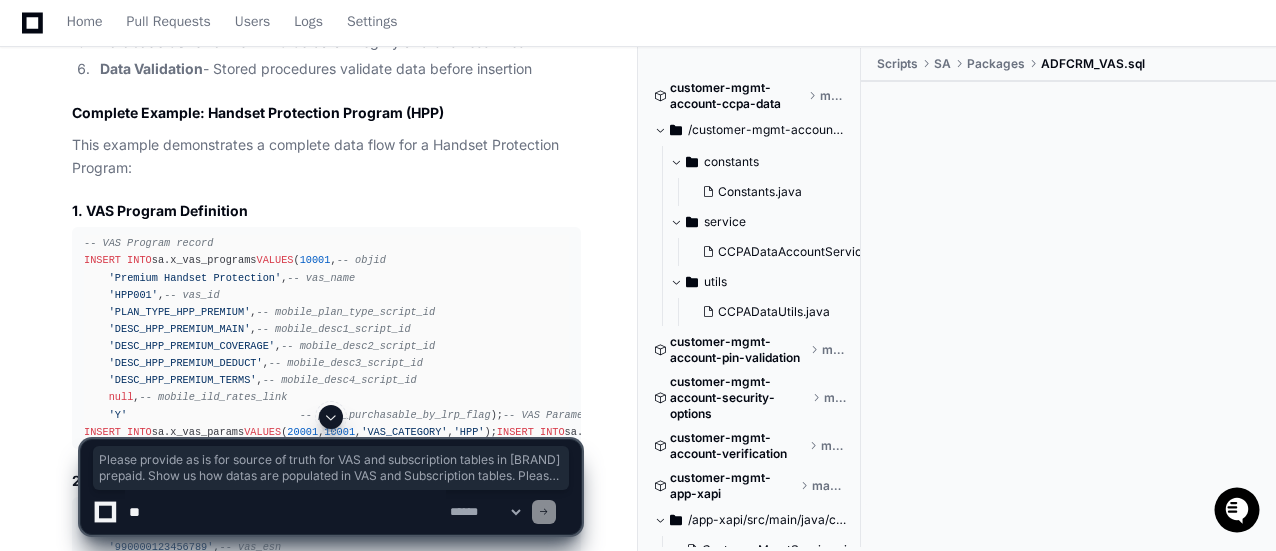 drag, startPoint x: 430, startPoint y: 374, endPoint x: 63, endPoint y: 329, distance: 369.74857 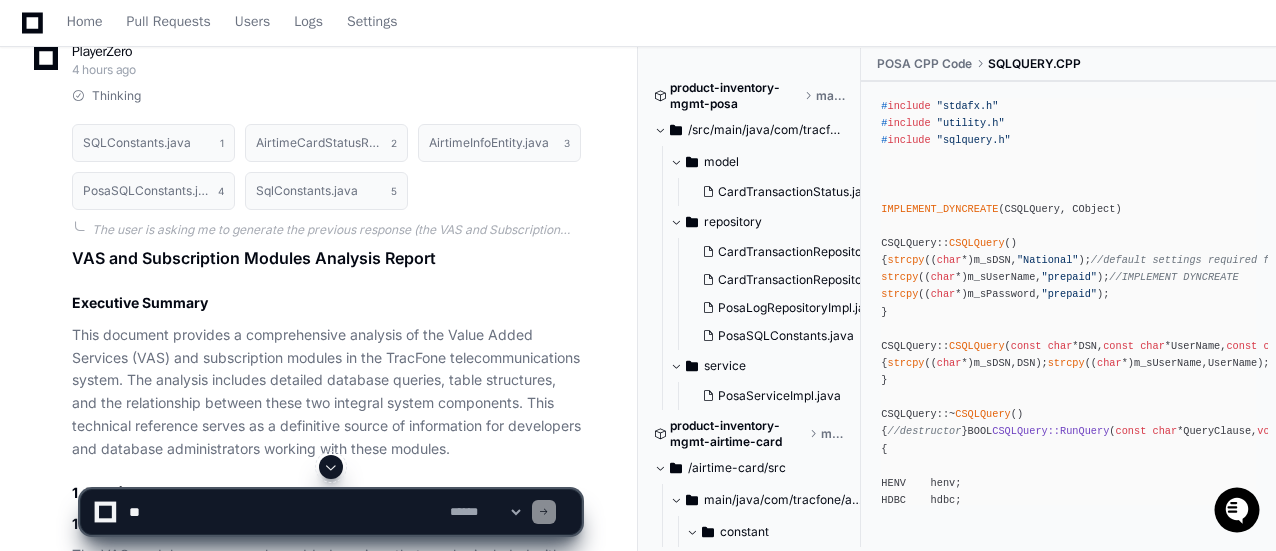 scroll, scrollTop: 8500, scrollLeft: 0, axis: vertical 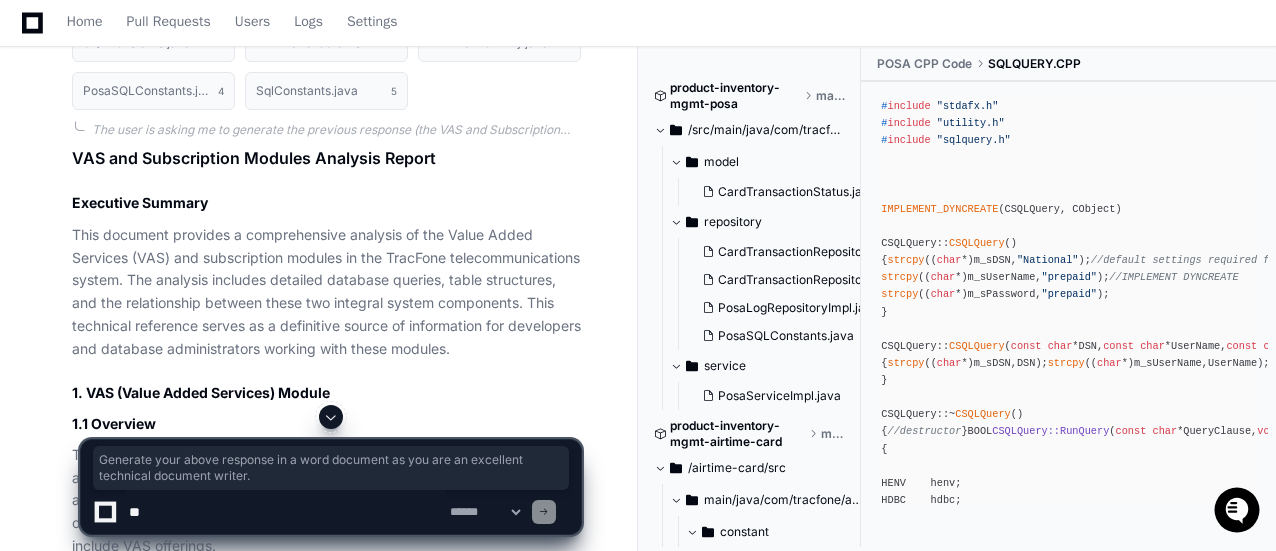 drag, startPoint x: 71, startPoint y: 305, endPoint x: 254, endPoint y: 327, distance: 184.31766 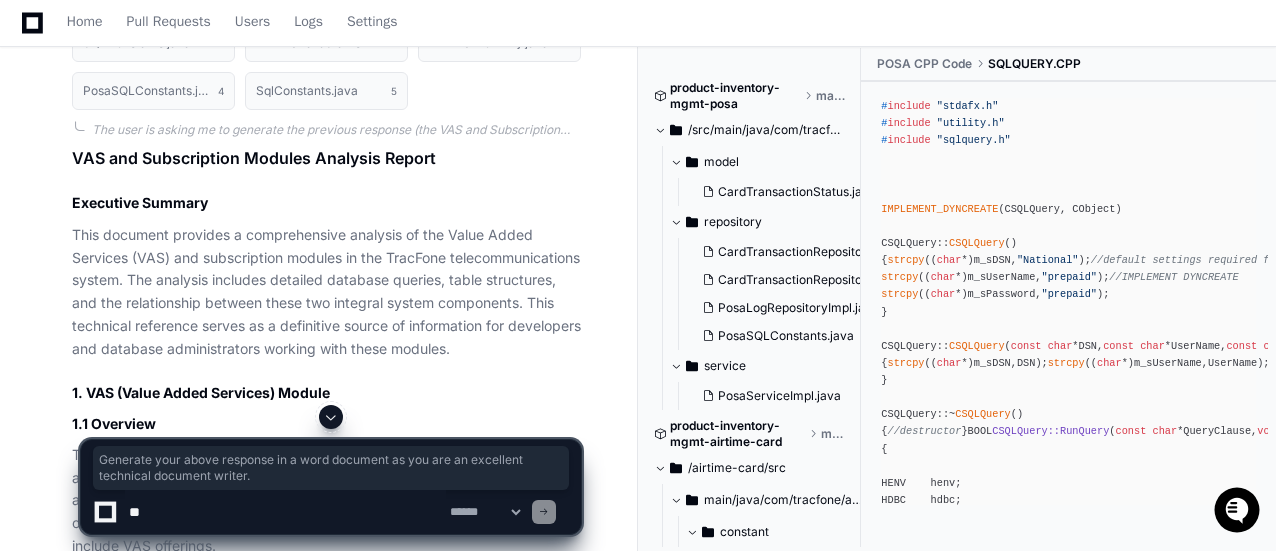 copy on "Generate your above response in a word document as you are an excellent technical document writer." 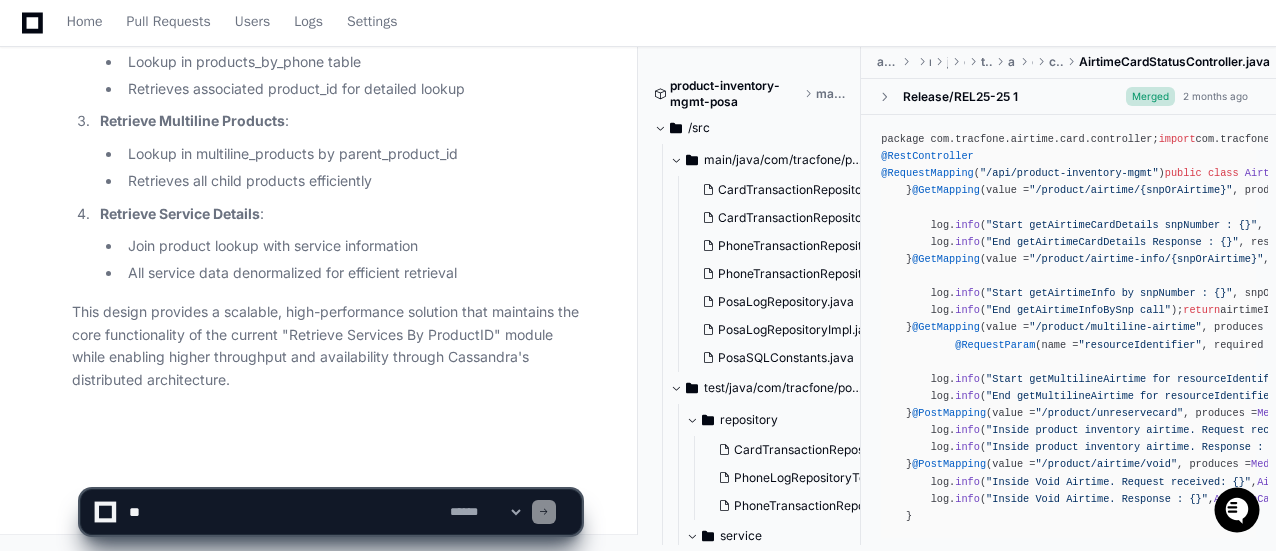 scroll, scrollTop: 12645, scrollLeft: 0, axis: vertical 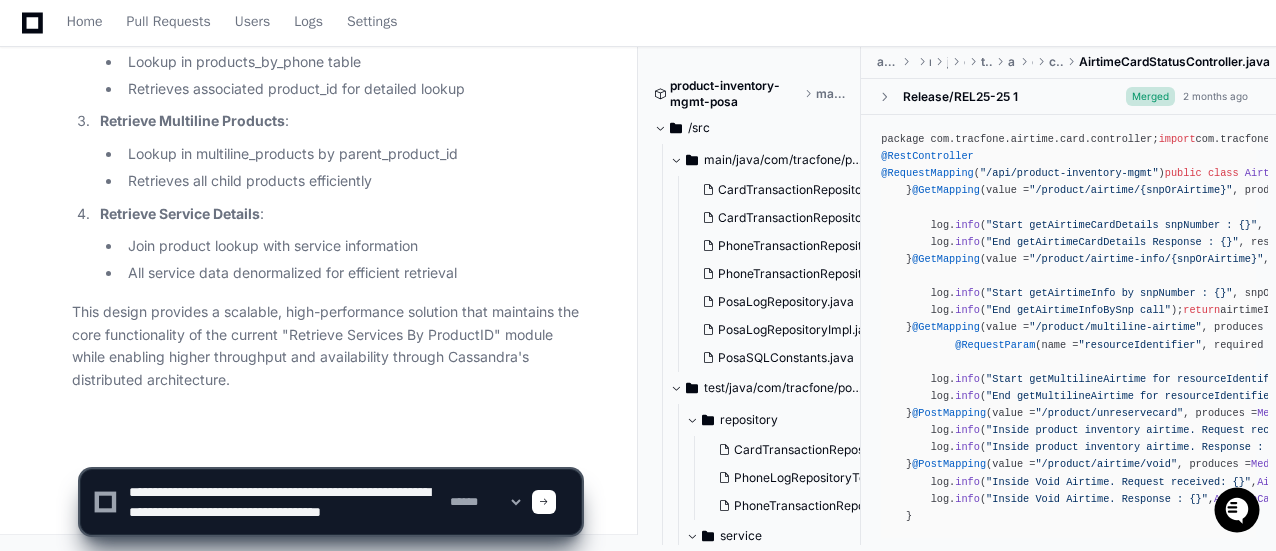 type on "**********" 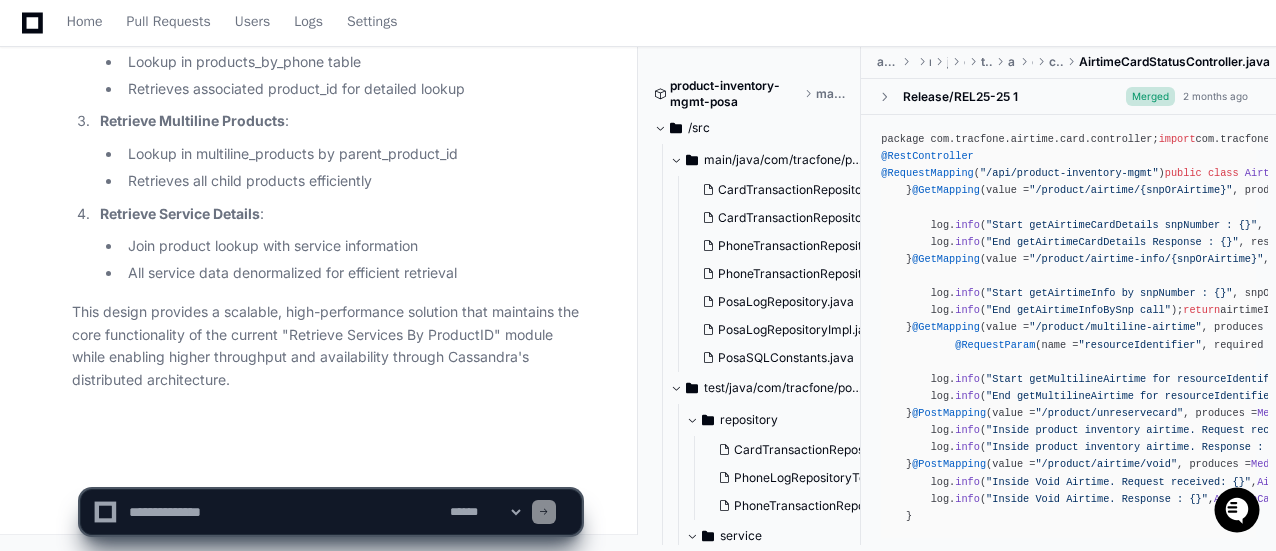 scroll, scrollTop: 0, scrollLeft: 0, axis: both 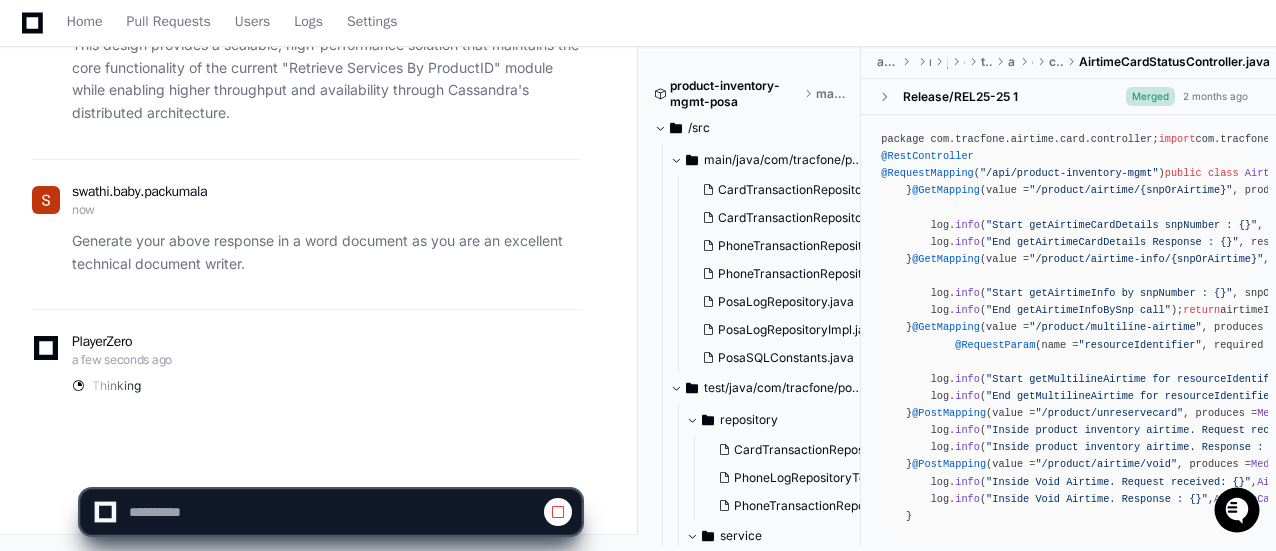 click on "PlayerZero a few seconds ago Thinking" 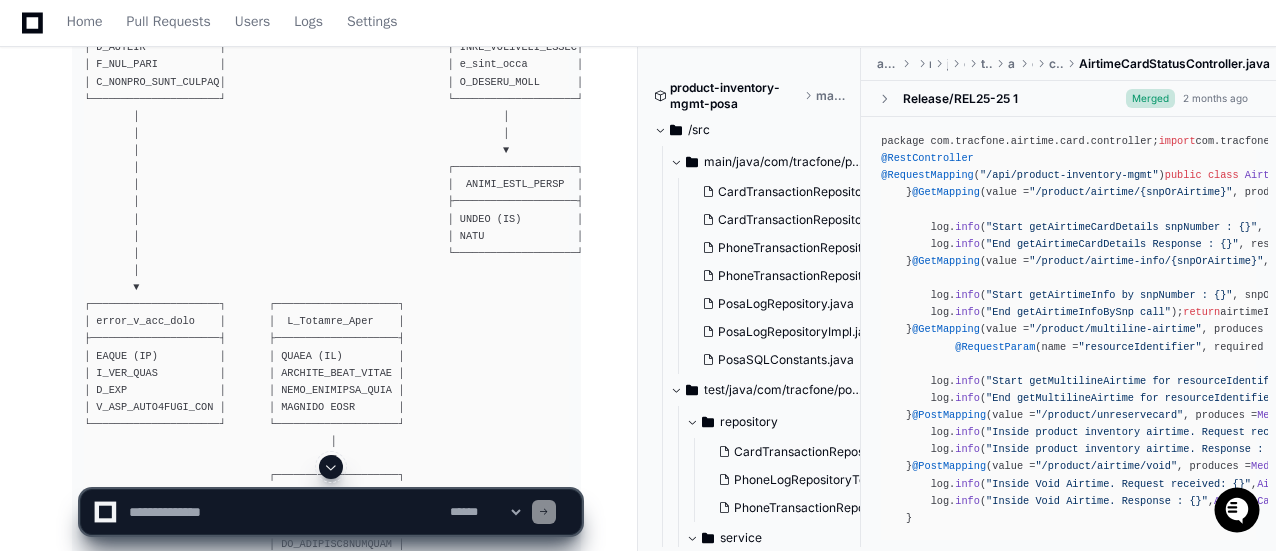 scroll, scrollTop: 13212, scrollLeft: 0, axis: vertical 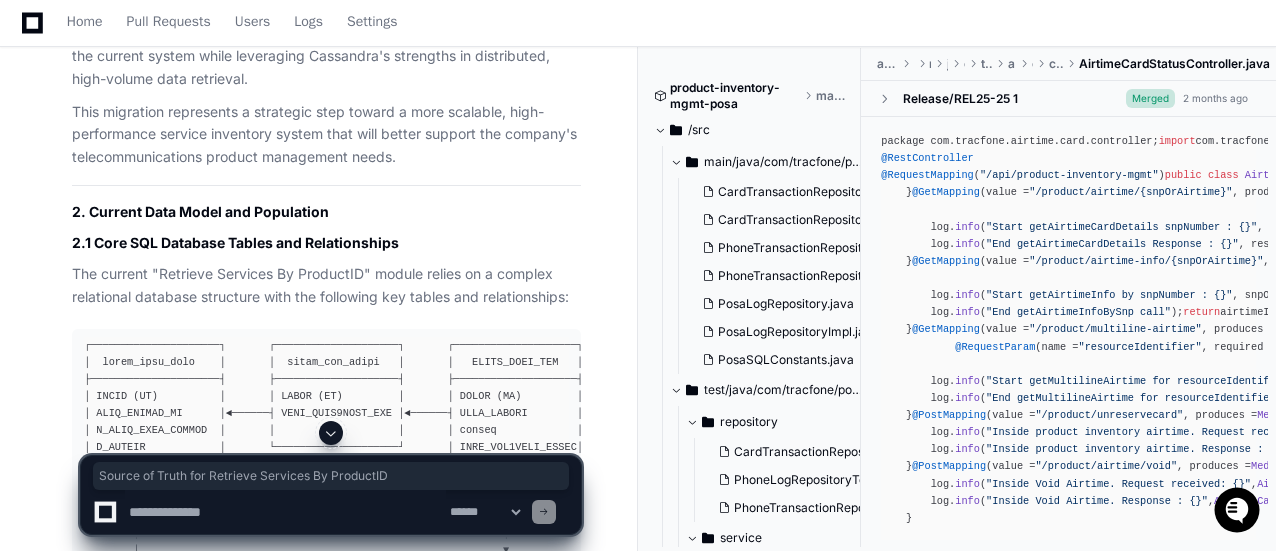 click on "swathi.baby.packumala an hour ago Generate a report after doing the proper analysis accurately on Retrieve Services By ProductID . List all the queries used in Retrieve Services By ProductID  modules along with the detailed table descriptions to the core to the accuracy. You are working on this modules for a long period who knows in and out of these modules so you will provide accurate information without hallucinating and say "Answer not known".
PlayerZero an hour ago Thinking Researching Retrieve Services By ProductID  I need to analyze the codebase to find information about "Retrieve Services By ProductID" modules and the queries they use. Let's start by searching for relevant code files.
First, let's do a semantic search to find any modules related to "Retrieve Services By ProductID":  I'll conduct a thorough analysis of the "Retrieve Services By ProductID" functionality in the codebase to identify all related queries and table structures." 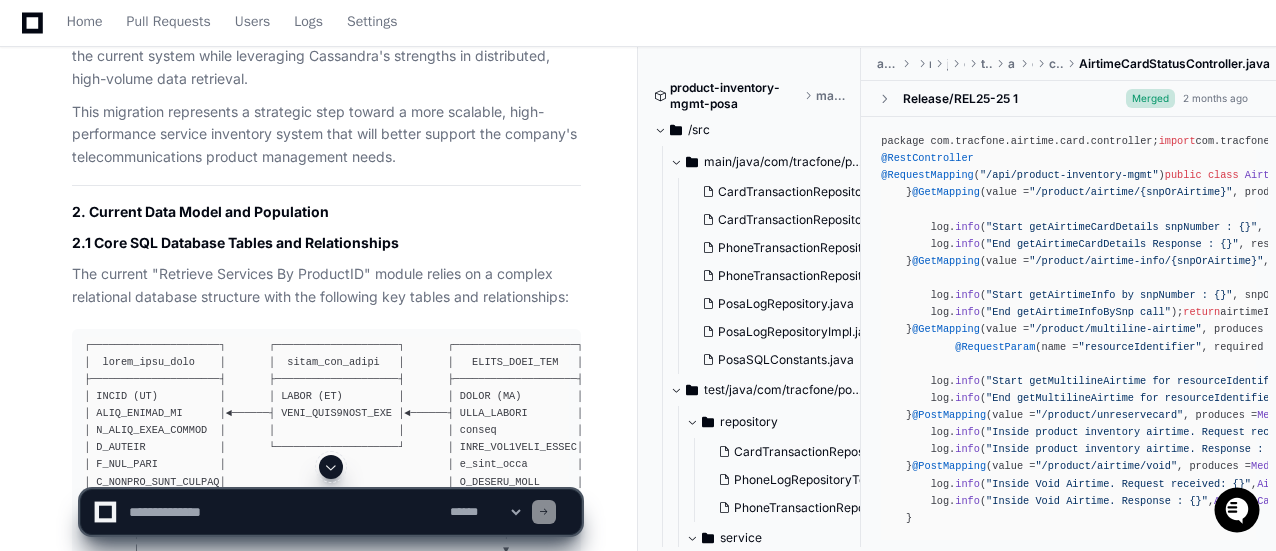 scroll, scrollTop: 13412, scrollLeft: 0, axis: vertical 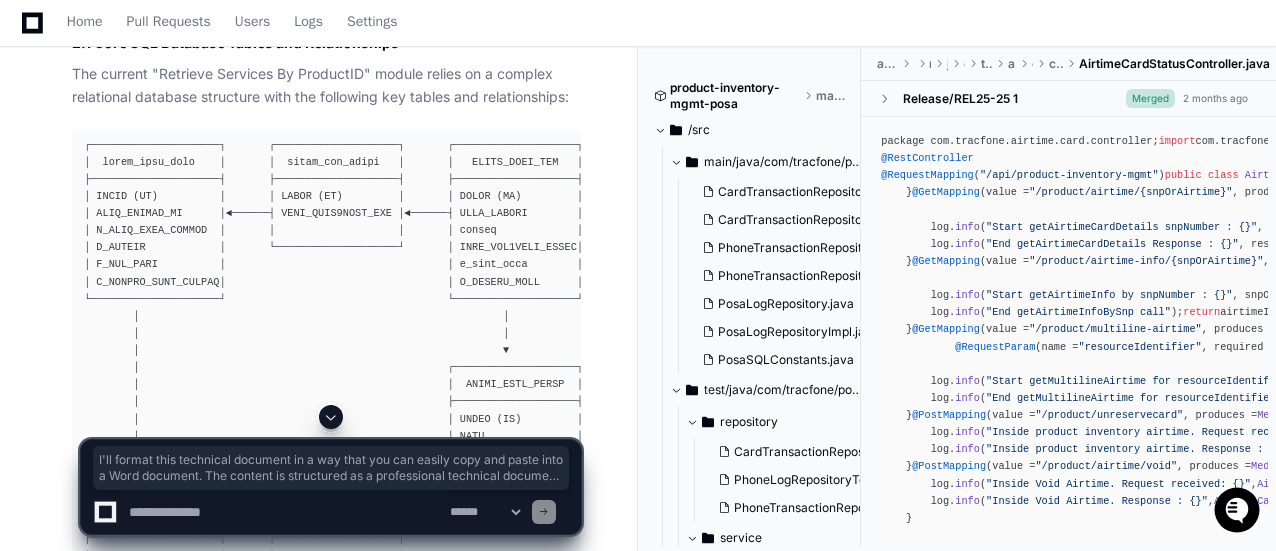 click on "I'll format this technical document in a way that you can easily copy and paste into a Word document. The content is structured as a professional technical document with proper sections and formatting.
Technical Document: Product Inventory System Migration
Source of Truth for Retrieve Services By ProductID
Document Version:  1.0
Created:
Author:  Technical Documentation Team
Classification:  Internal Use Only
Table of Contents
Executive Summary
Current Data Model and Population
Core SQL Database Tables and Relationships
Data Population Flow
Cassandra Table Design for Product and Service Inventory
Product Table
Service Plan Table
Service Plan Features Table
Product-Service Association Table
Multiline Product Association Table
Query Support Table
Data Mapping Between Source and Target
Data Flow from Source Systems
ETL Process for Data Population
Initial Data Load
Ongoing Updates
Synchronization Checks
Query Patterns Support" 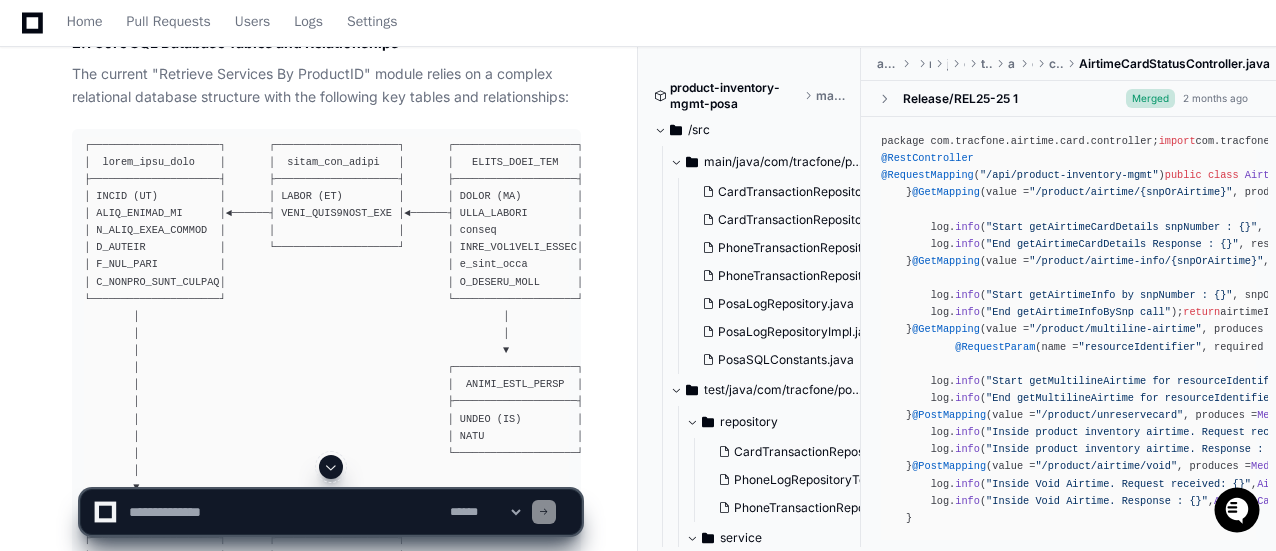 scroll, scrollTop: 13212, scrollLeft: 0, axis: vertical 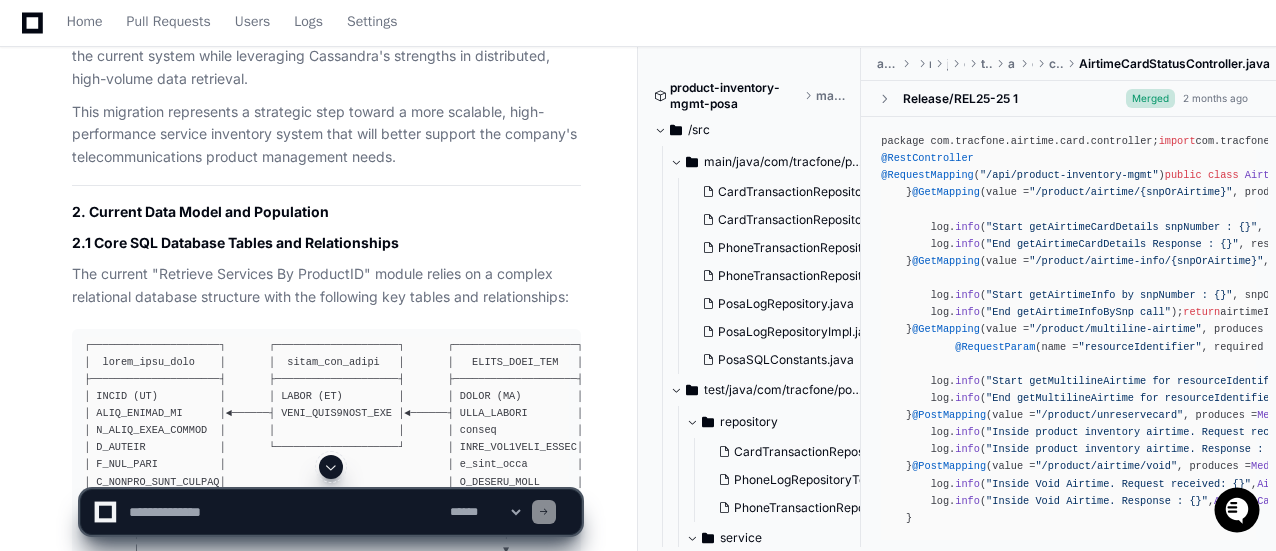 click on "Thinking  I've been asked to format my previous response as a professional technical document in Word format. Since I can't actually create and share a Word document directly, I'll describe how I would structure this technical document with proper formatting that the user could copy and use to create their own Word document.
I'll structure this response to simulate a professional technical document format with:
1. Title page
2. Table of contents
3. Executive summary
4. Main content sections with proper hierarchy
5. Diagrams (I'll need to describe these as text)
6. Tables for data mapping
7. Conclusion
I'll format this in a way that would be easy to copy into a Word document with minimal formatting needed.   I'll format this technical document in a way that you can easily copy and paste into a Word document. The content is structured as a professional technical document with proper sections and formatting.
Technical Document: Product Inventory System Migration
Document Version:  1.0
Created:" 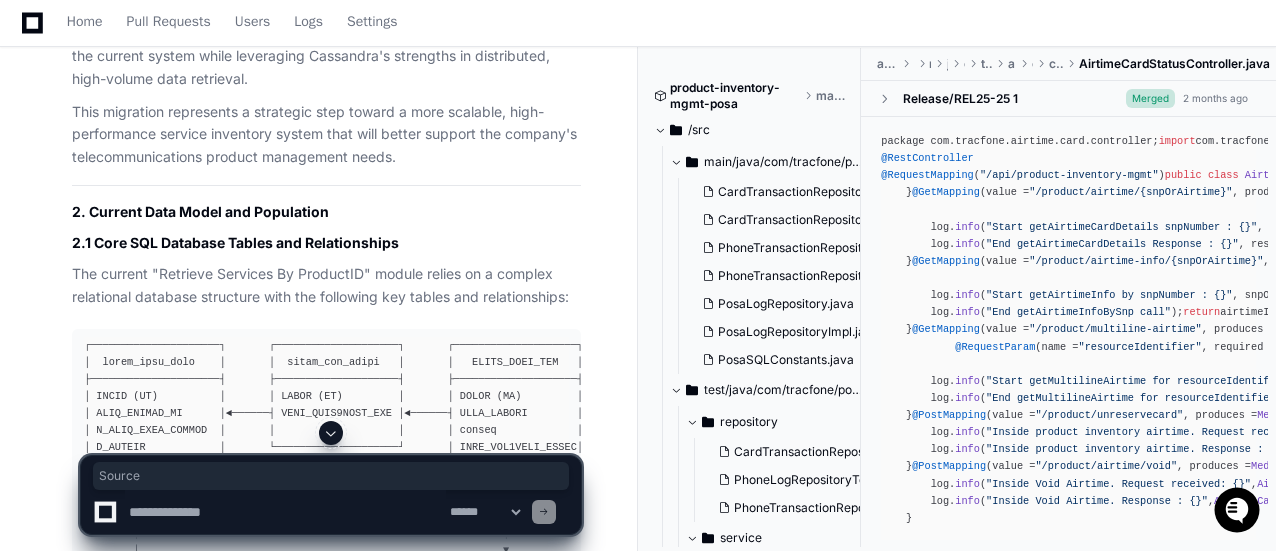click on "Thinking  I've been asked to format my previous response as a professional technical document in Word format. Since I can't actually create and share a Word document directly, I'll describe how I would structure this technical document with proper formatting that the user could copy and use to create their own Word document.
I'll structure this response to simulate a professional technical document format with:
1. Title page
2. Table of contents
3. Executive summary
4. Main content sections with proper hierarchy
5. Diagrams (I'll need to describe these as text)
6. Tables for data mapping
7. Conclusion
I'll format this in a way that would be easy to copy into a Word document with minimal formatting needed.   I'll format this technical document in a way that you can easily copy and paste into a Word document. The content is structured as a professional technical document with proper sections and formatting.
Technical Document: Product Inventory System Migration
Document Version:  1.0
Created:" 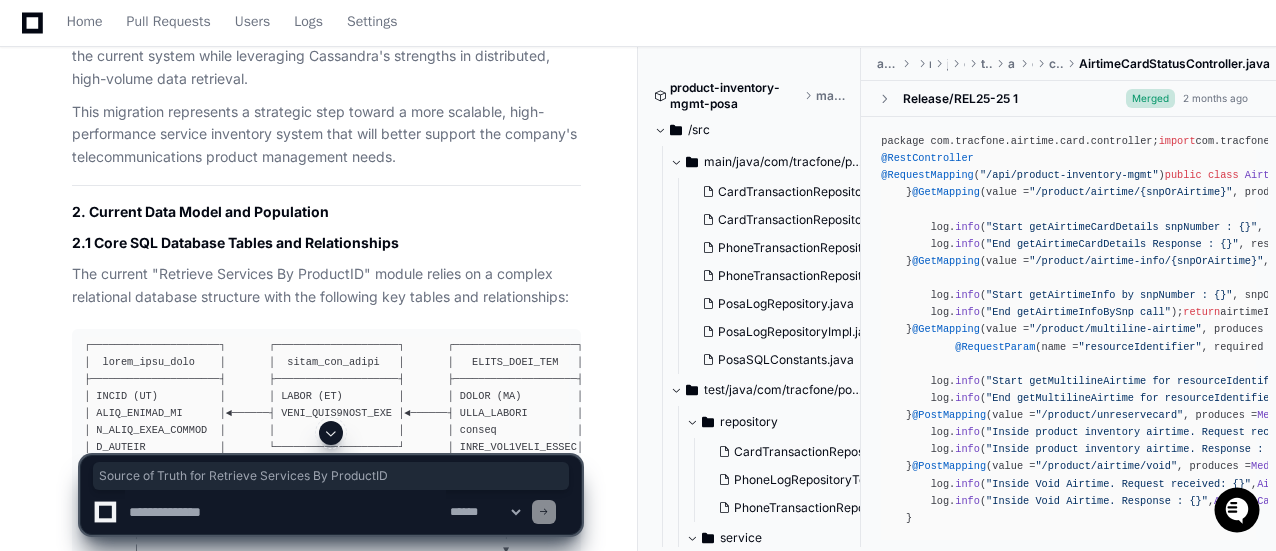 click on "Thinking  I've been asked to format my previous response as a professional technical document in Word format. Since I can't actually create and share a Word document directly, I'll describe how I would structure this technical document with proper formatting that the user could copy and use to create their own Word document.
I'll structure this response to simulate a professional technical document format with:
1. Title page
2. Table of contents
3. Executive summary
4. Main content sections with proper hierarchy
5. Diagrams (I'll need to describe these as text)
6. Tables for data mapping
7. Conclusion
I'll format this in a way that would be easy to copy into a Word document with minimal formatting needed.   I'll format this technical document in a way that you can easily copy and paste into a Word document. The content is structured as a professional technical document with proper sections and formatting.
Technical Document: Product Inventory System Migration
Document Version:  1.0
Created:" 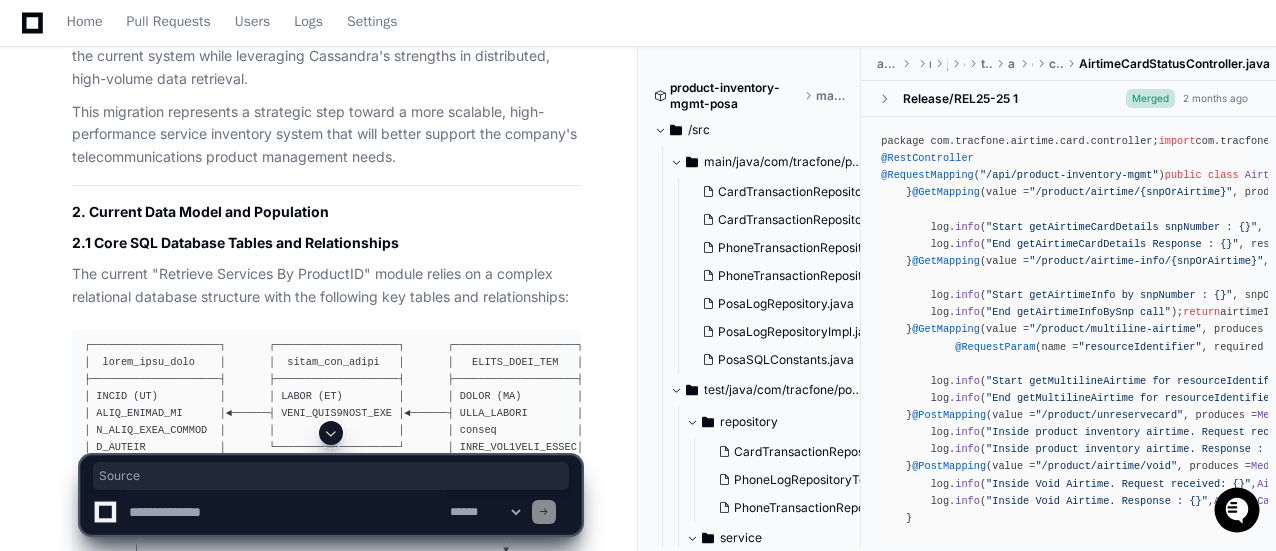 click on "Source of Truth for Retrieve Services By ProductID" 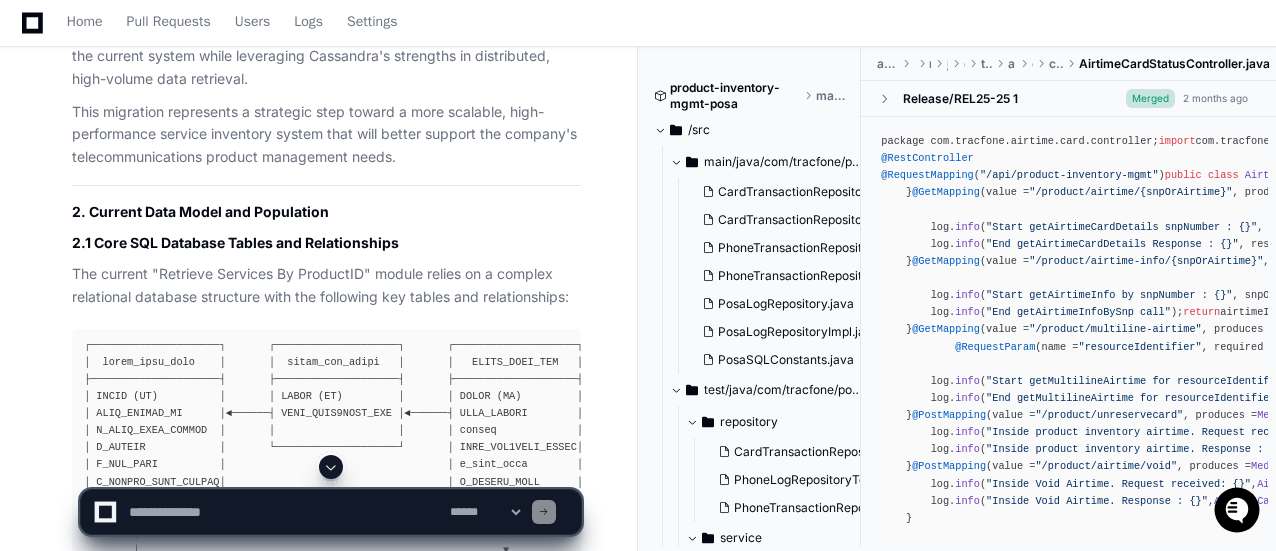 click on "Thinking  I've been asked to format my previous response as a professional technical document in Word format. Since I can't actually create and share a Word document directly, I'll describe how I would structure this technical document with proper formatting that the user could copy and use to create their own Word document.
I'll structure this response to simulate a professional technical document format with:
1. Title page
2. Table of contents
3. Executive summary
4. Main content sections with proper hierarchy
5. Diagrams (I'll need to describe these as text)
6. Tables for data mapping
7. Conclusion
I'll format this in a way that would be easy to copy into a Word document with minimal formatting needed.   I'll format this technical document in a way that you can easily copy and paste into a Word document. The content is structured as a professional technical document with proper sections and formatting.
Technical Document: Product Inventory System Migration
Document Version:  1.0
Created:" 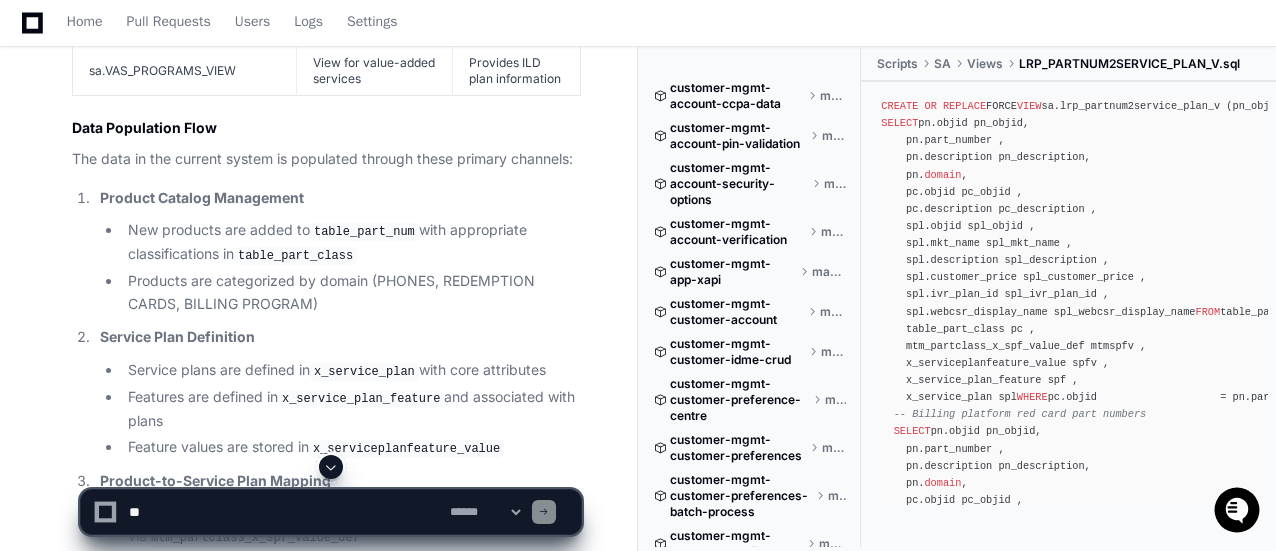 scroll, scrollTop: 6810, scrollLeft: 0, axis: vertical 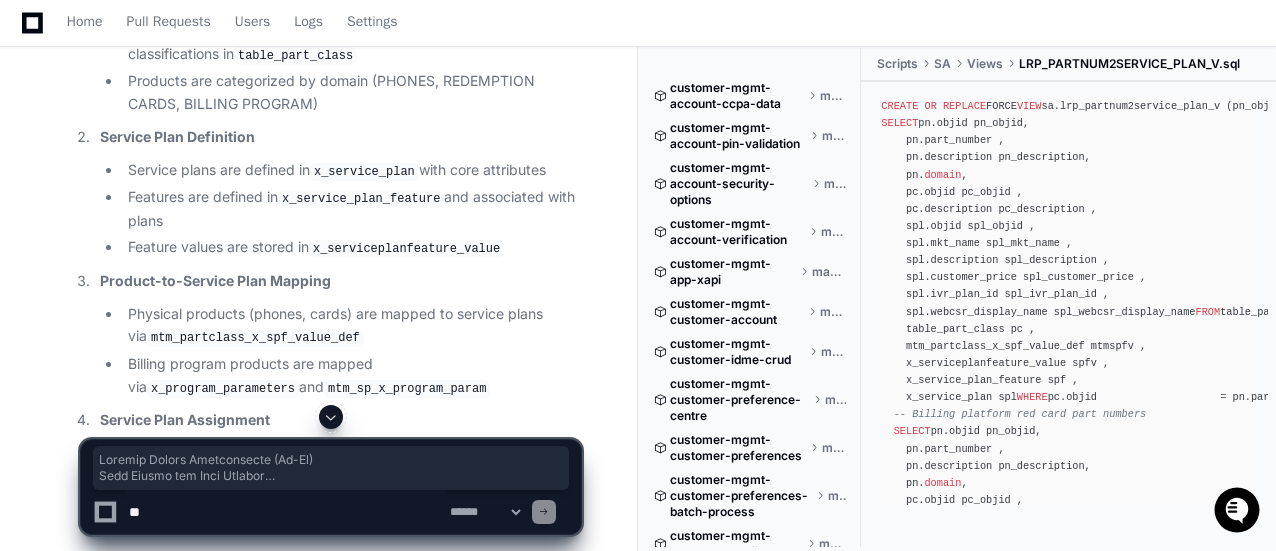 drag, startPoint x: 73, startPoint y: 219, endPoint x: 371, endPoint y: 231, distance: 298.24152 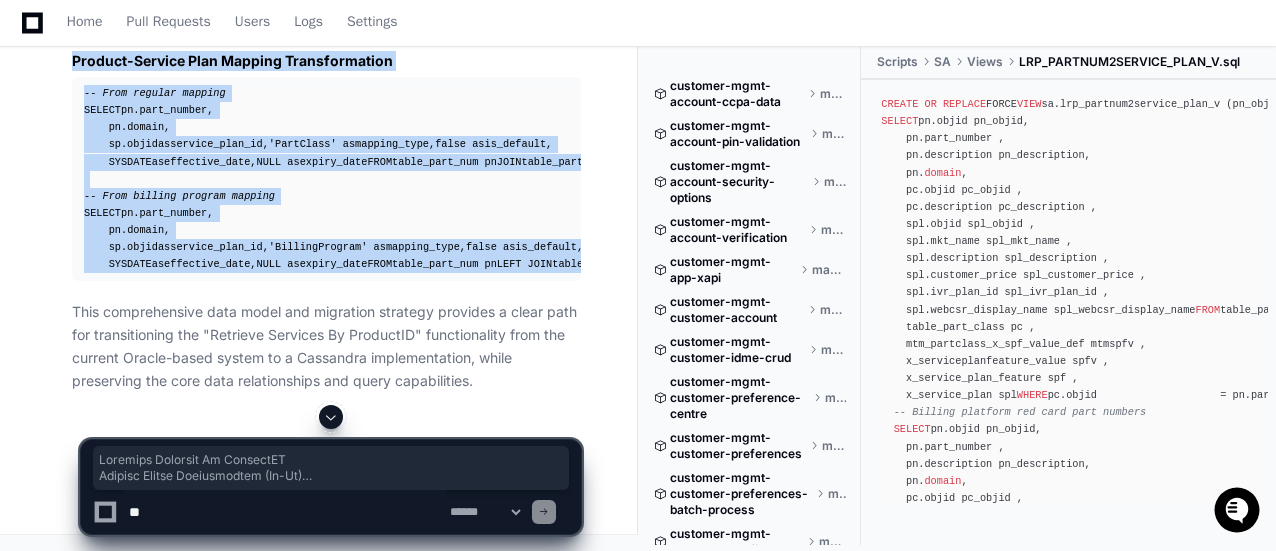 scroll, scrollTop: 13710, scrollLeft: 0, axis: vertical 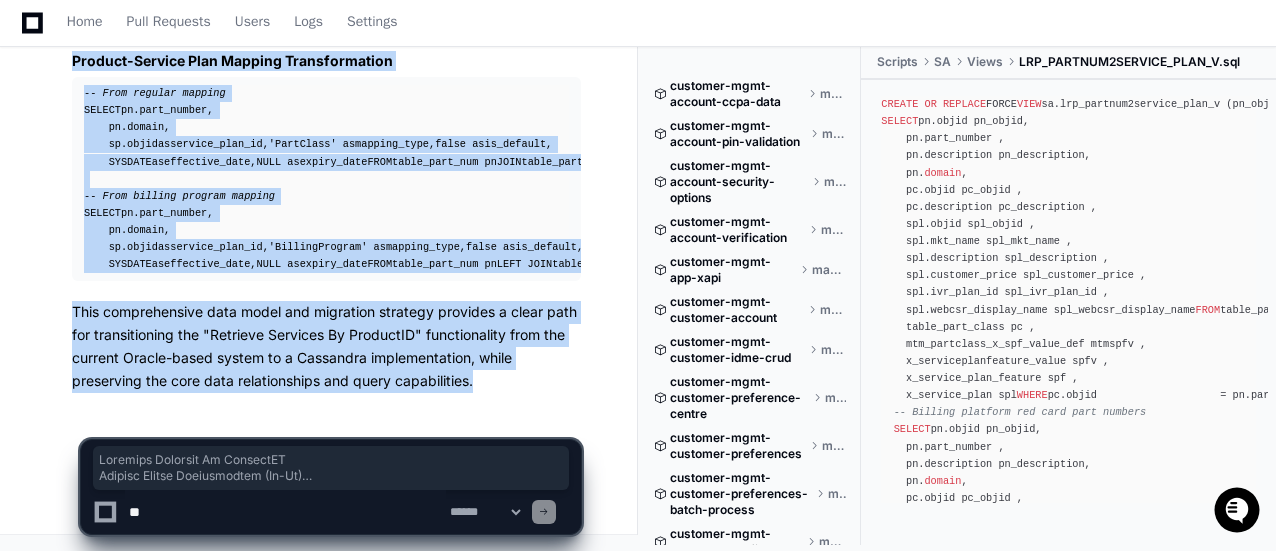 drag, startPoint x: 202, startPoint y: 74, endPoint x: 502, endPoint y: 381, distance: 429.24237 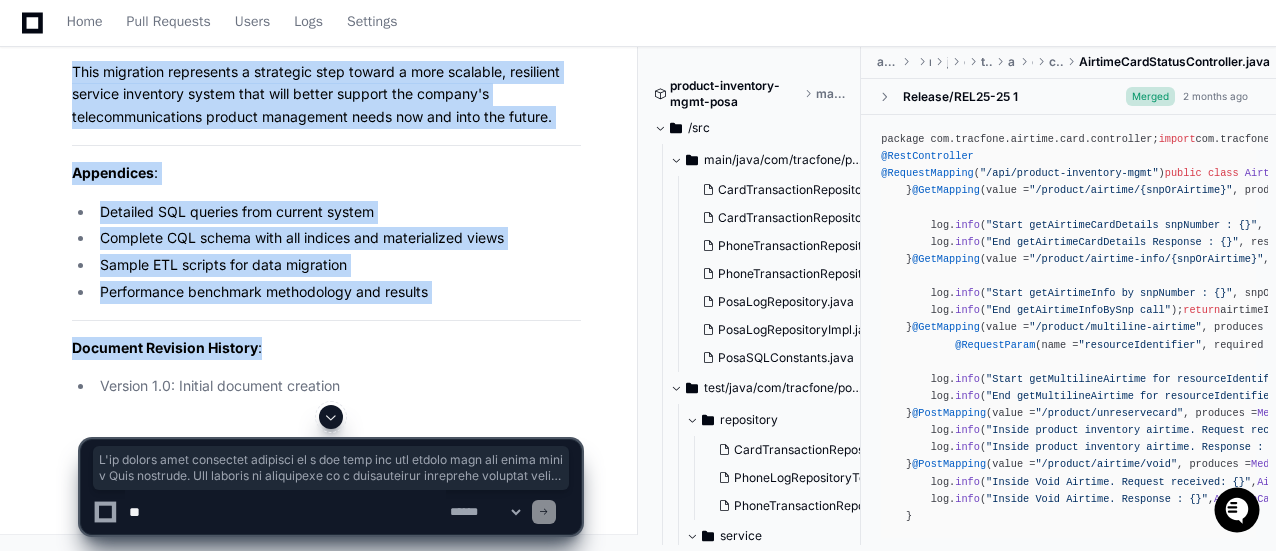 scroll, scrollTop: 22441, scrollLeft: 0, axis: vertical 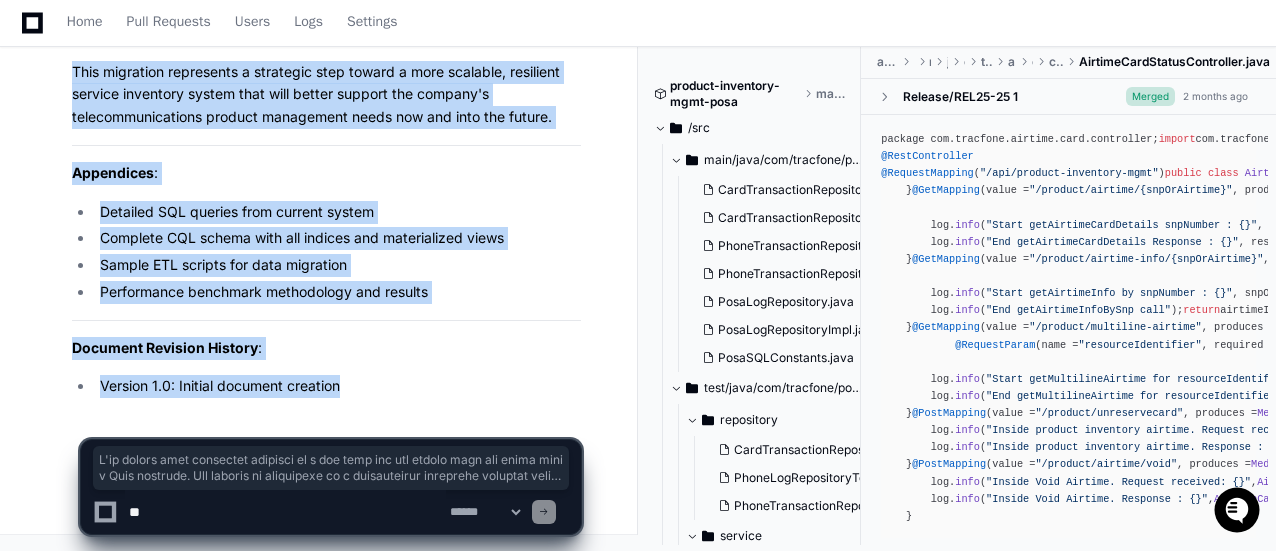 click on "Version 1.0: Initial document creation" 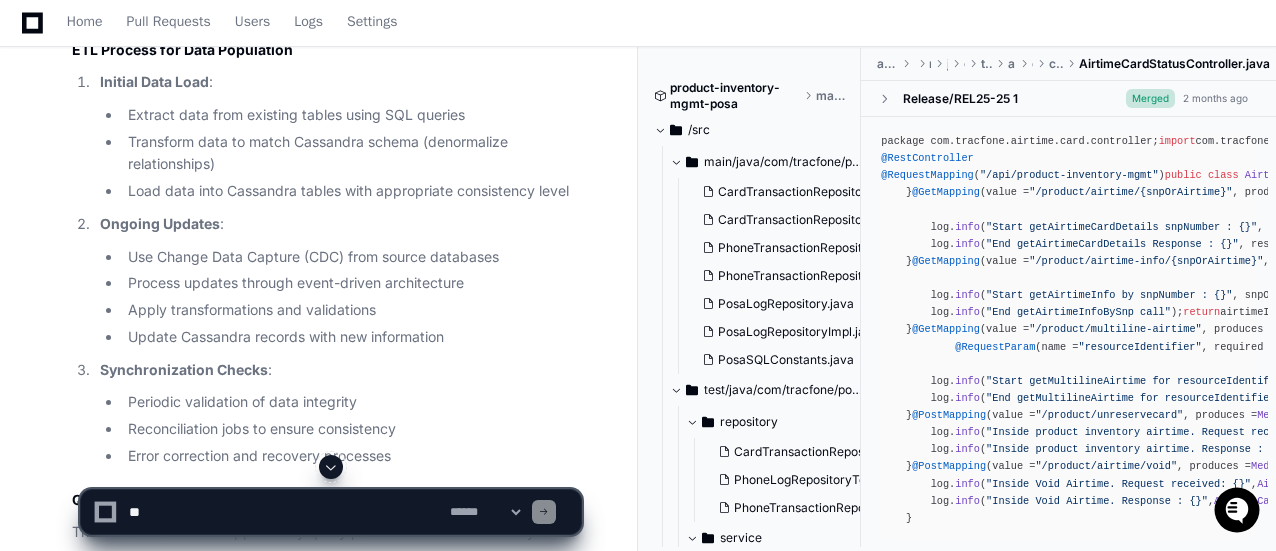 scroll, scrollTop: 10541, scrollLeft: 0, axis: vertical 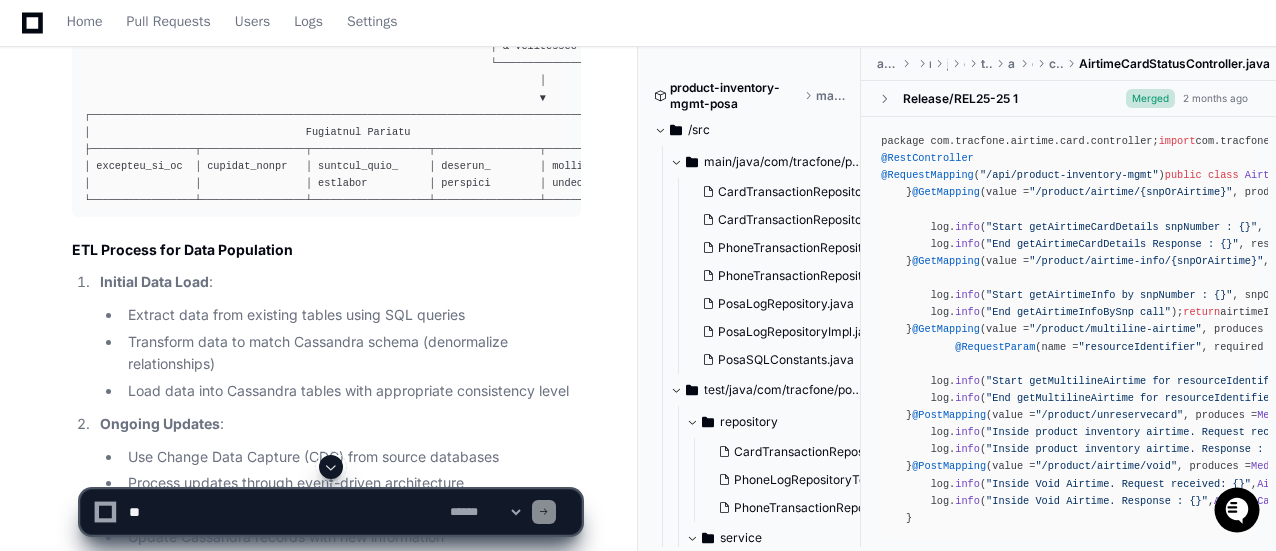 click 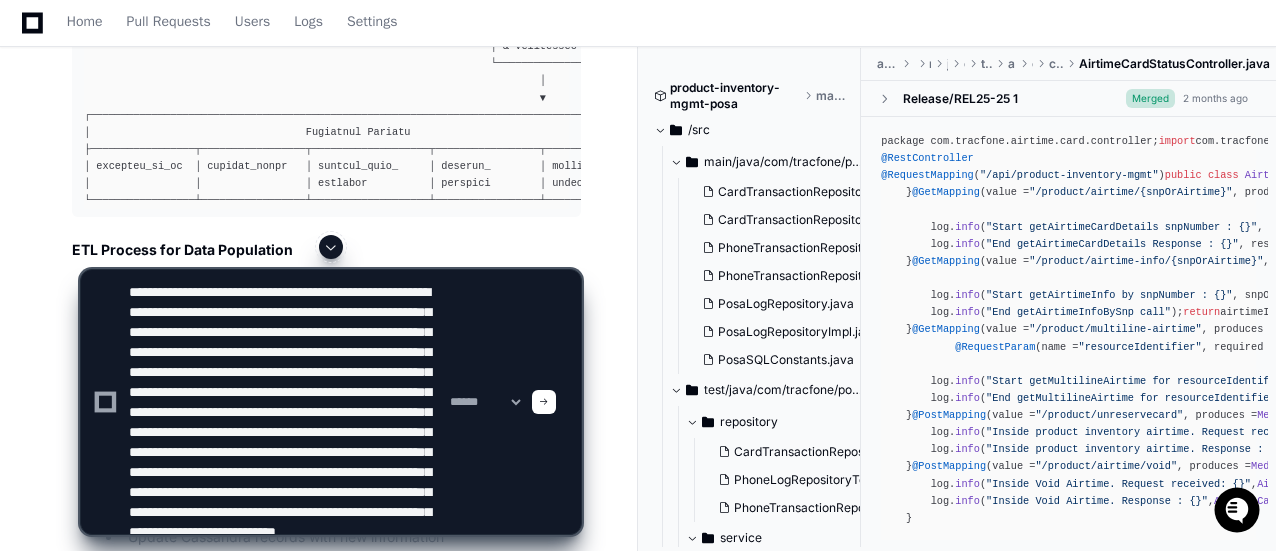 scroll, scrollTop: 106, scrollLeft: 0, axis: vertical 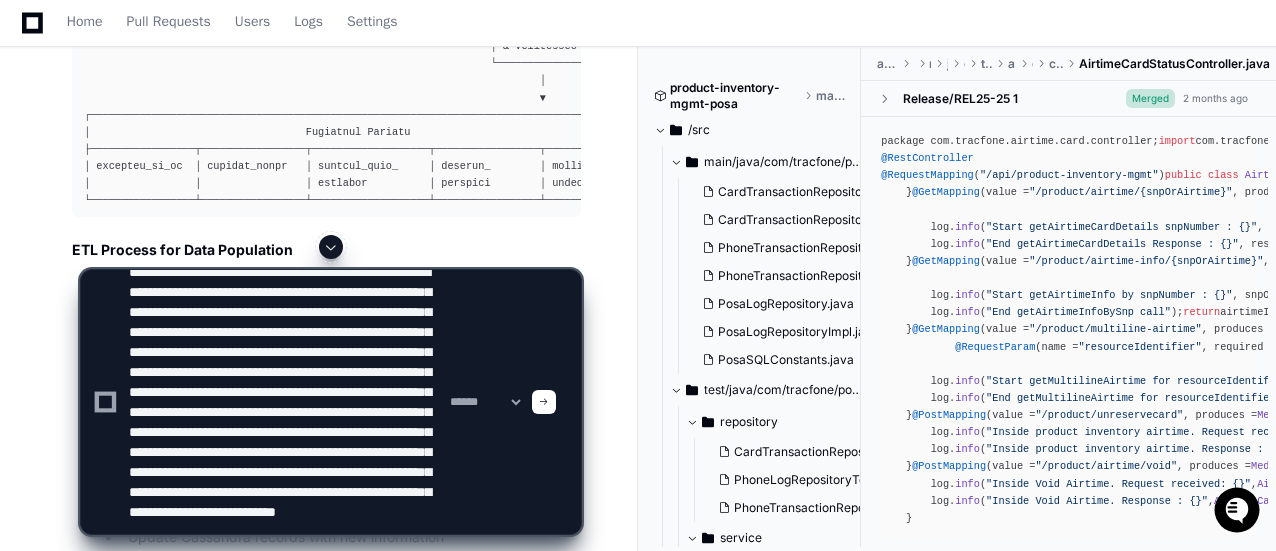 type on "**********" 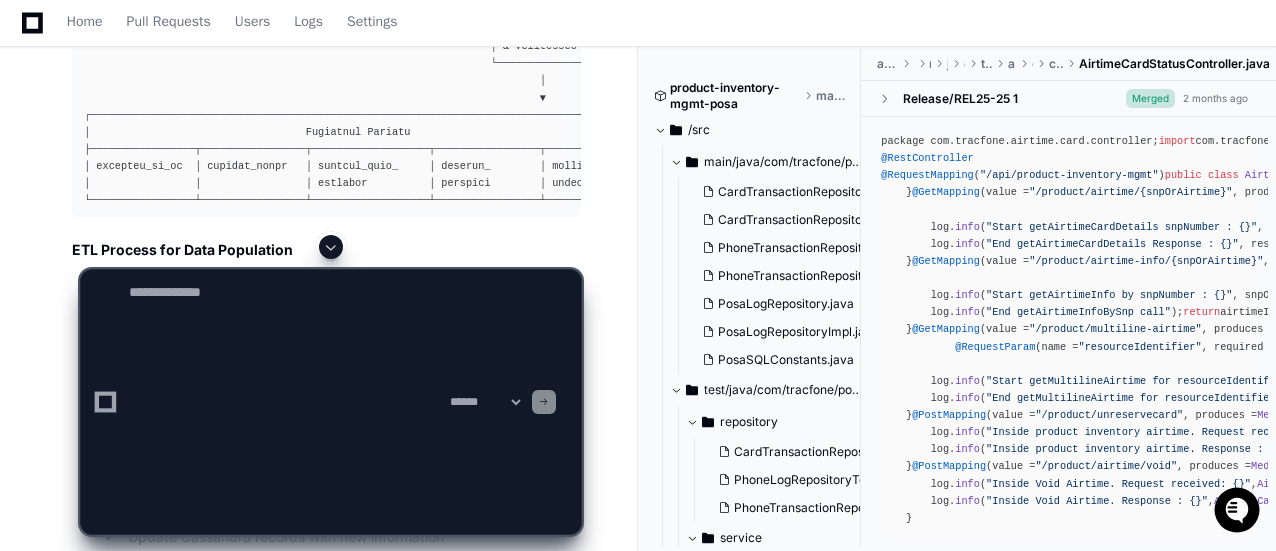 scroll, scrollTop: 0, scrollLeft: 0, axis: both 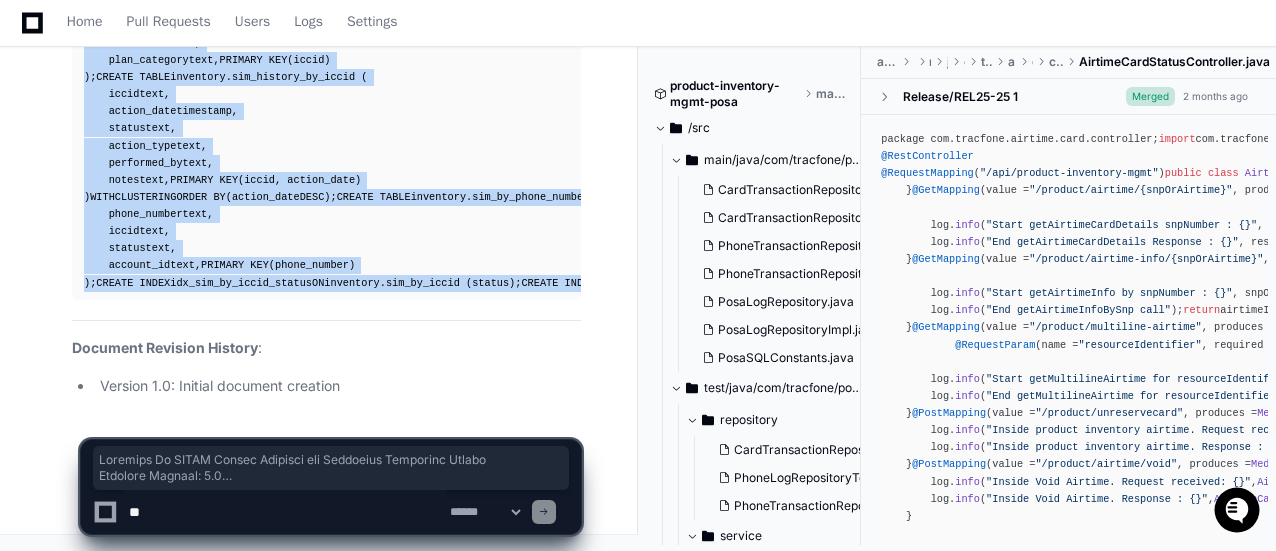drag, startPoint x: 241, startPoint y: 181, endPoint x: 596, endPoint y: 313, distance: 378.7466 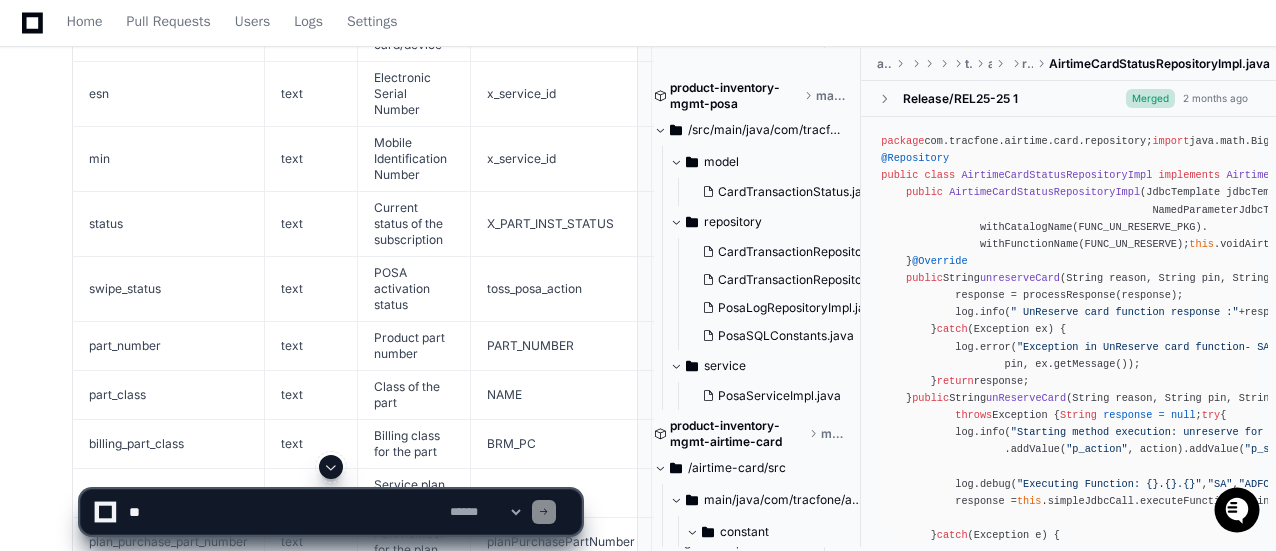 scroll, scrollTop: 28900, scrollLeft: 0, axis: vertical 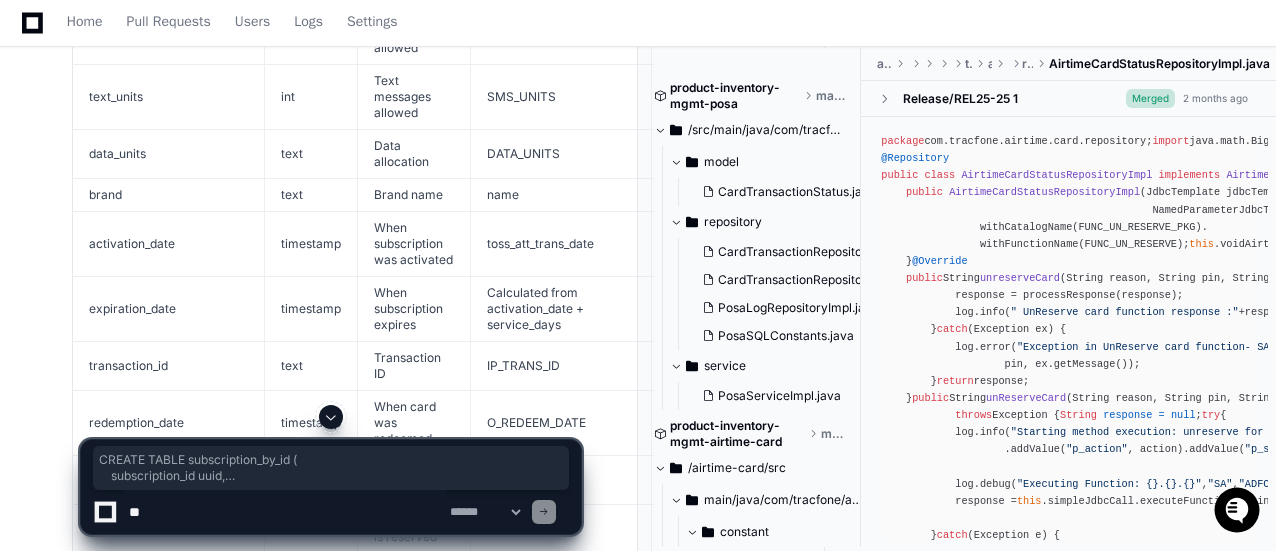 drag, startPoint x: 86, startPoint y: 207, endPoint x: 408, endPoint y: 204, distance: 322.01398 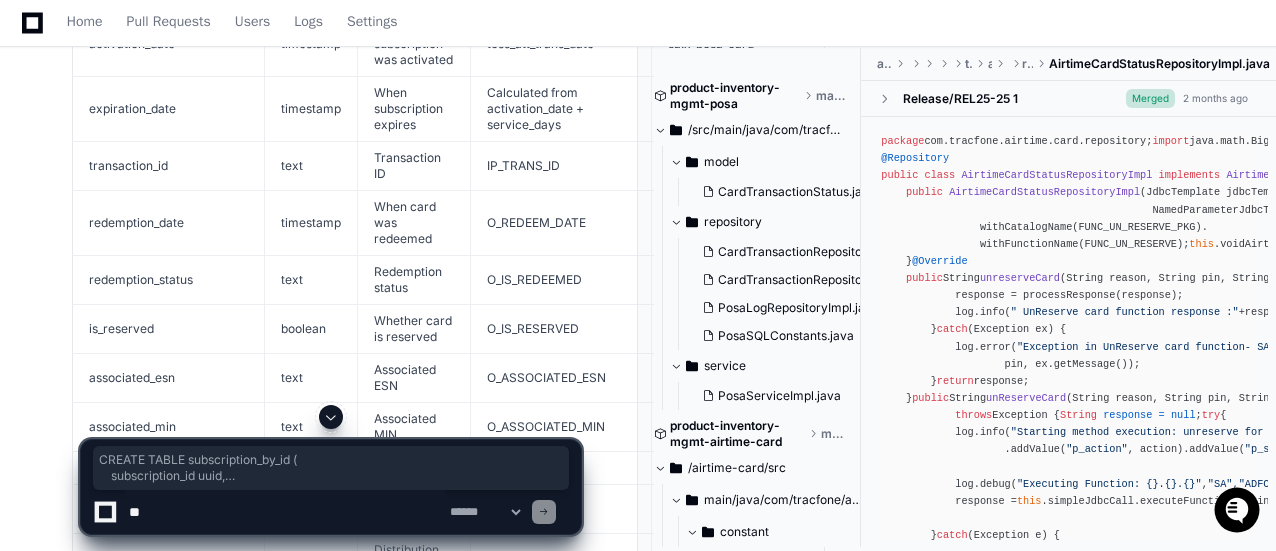 scroll, scrollTop: 29500, scrollLeft: 0, axis: vertical 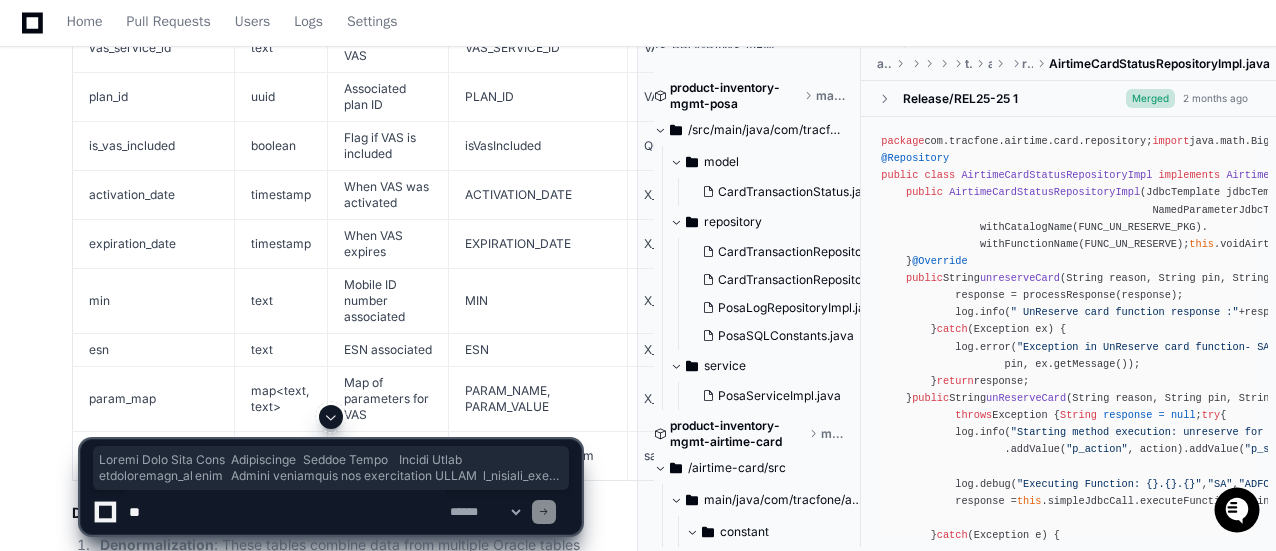drag, startPoint x: 88, startPoint y: 221, endPoint x: 595, endPoint y: 231, distance: 507.0986 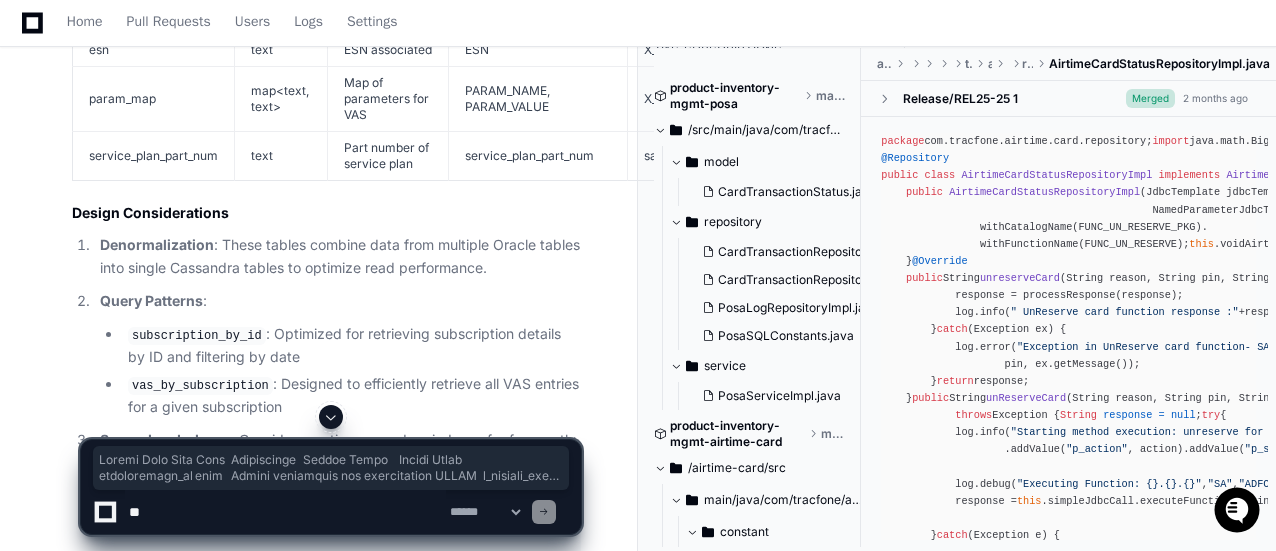 scroll, scrollTop: 31400, scrollLeft: 0, axis: vertical 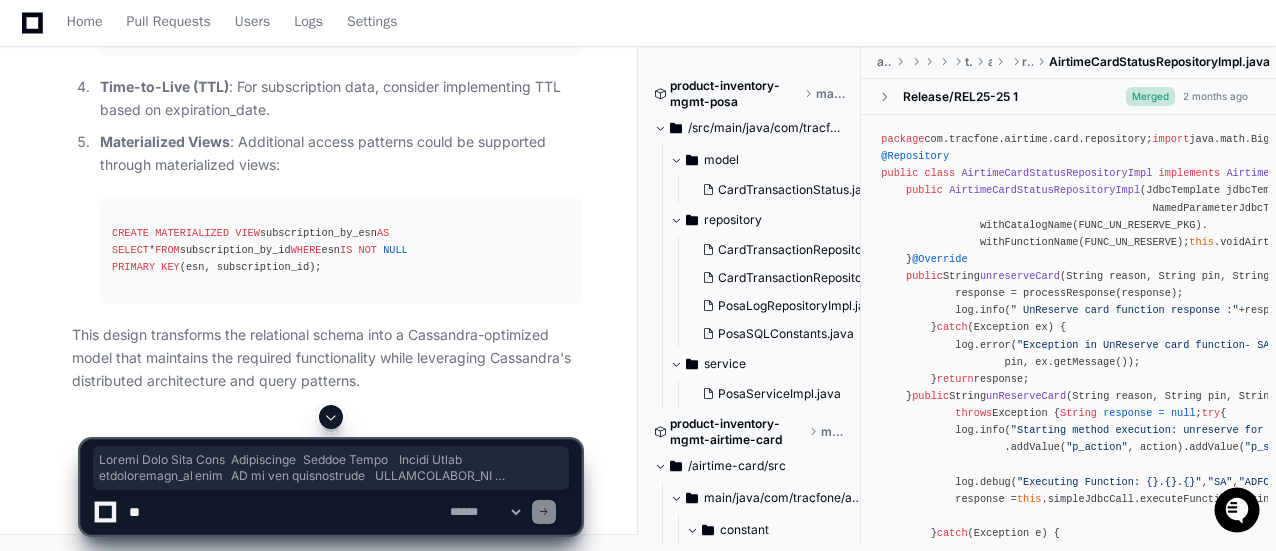 drag, startPoint x: 86, startPoint y: 334, endPoint x: 596, endPoint y: 247, distance: 517.3674 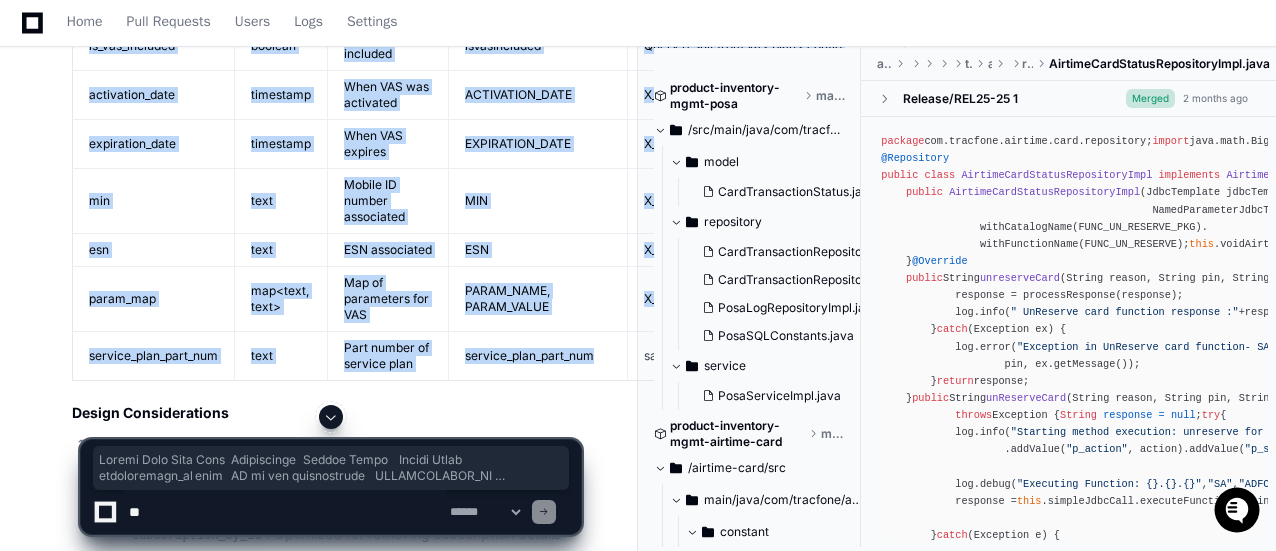 scroll, scrollTop: 31000, scrollLeft: 0, axis: vertical 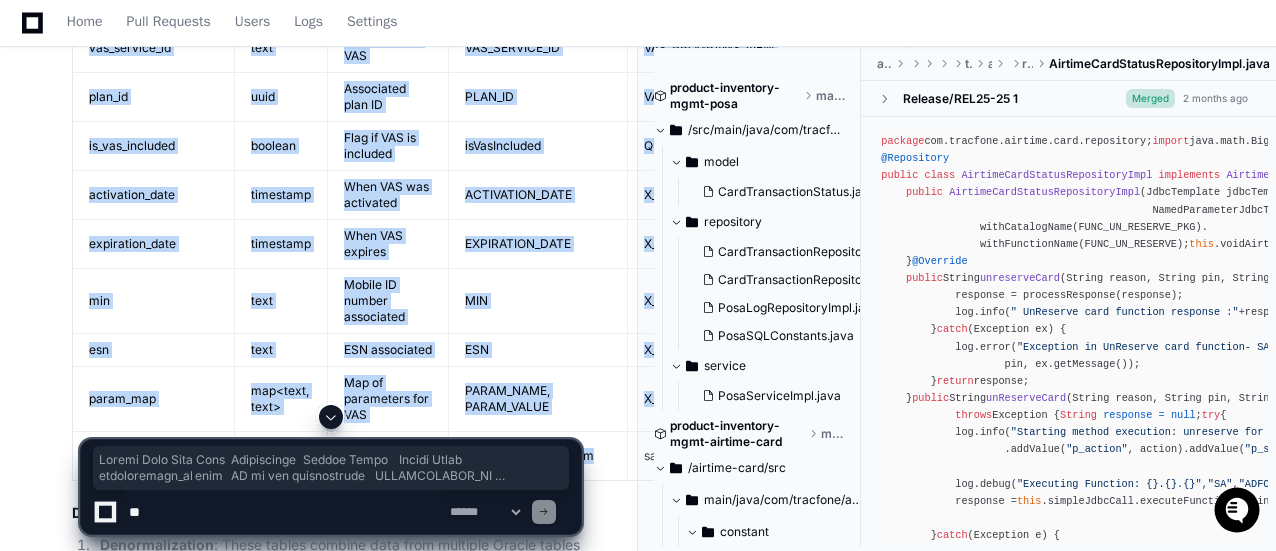 click on "Table: vas_by_subscription" 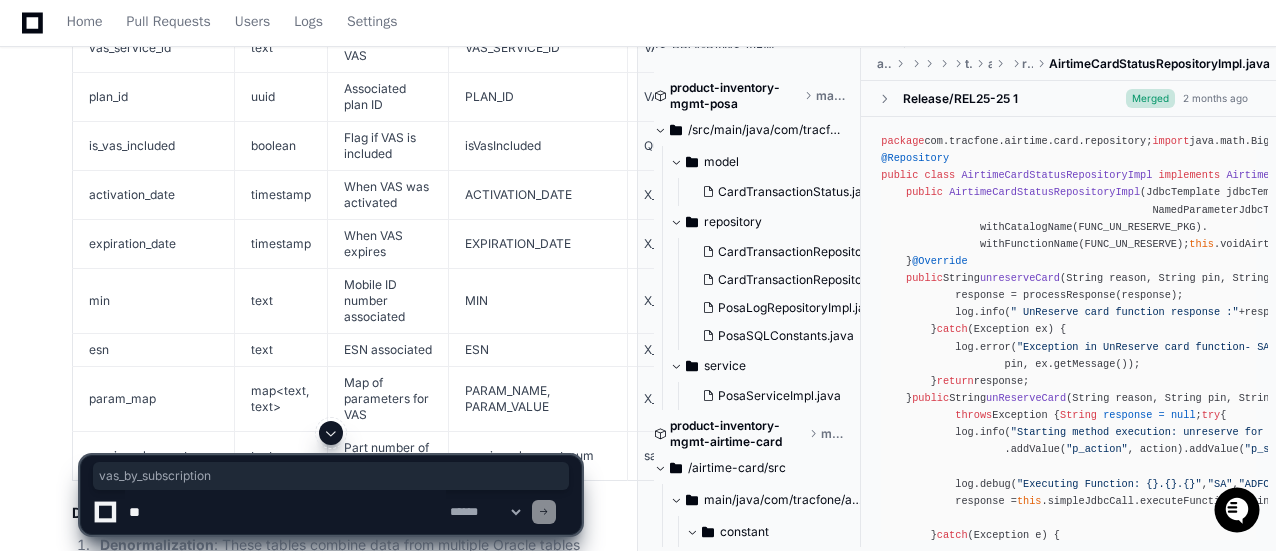 click on "Table: vas_by_subscription" 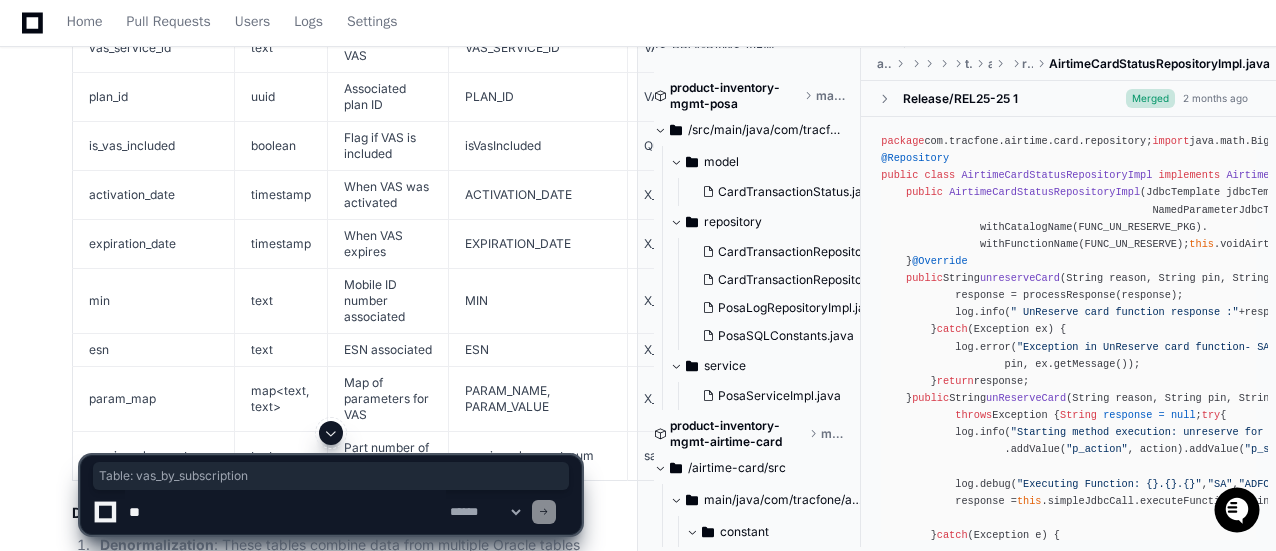 click on "Table: vas_by_subscription" 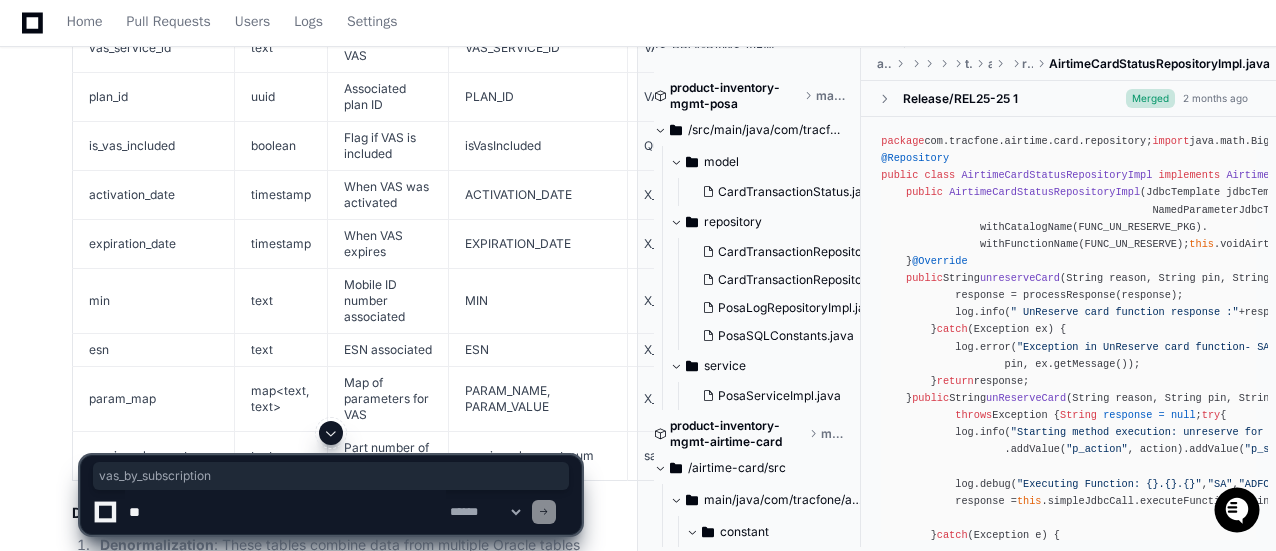 click on "Table: vas_by_subscription" 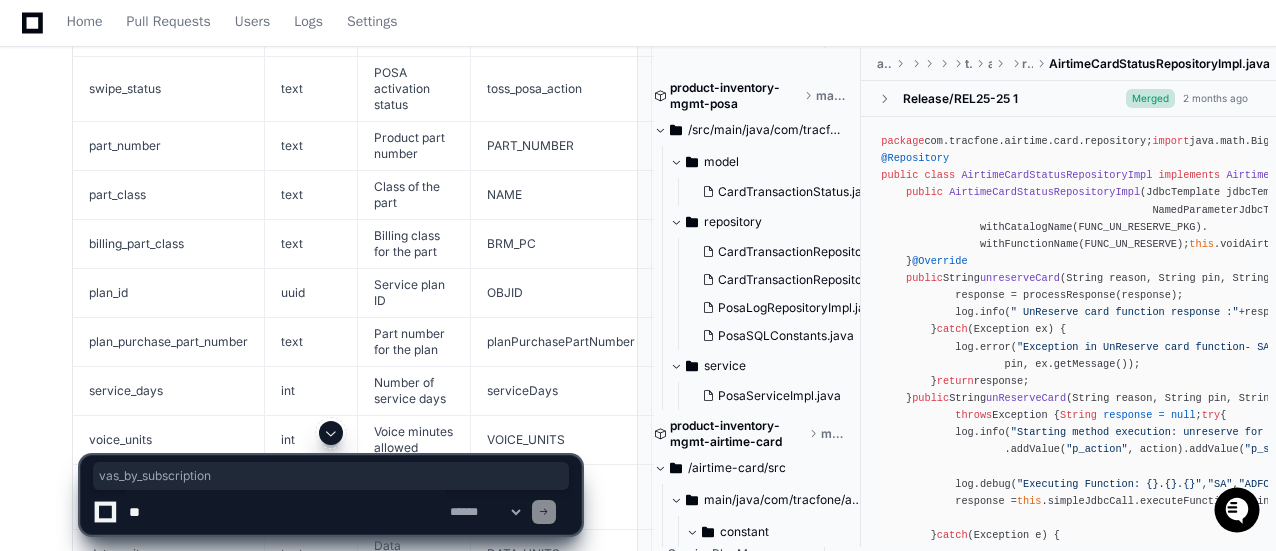 scroll, scrollTop: 28900, scrollLeft: 0, axis: vertical 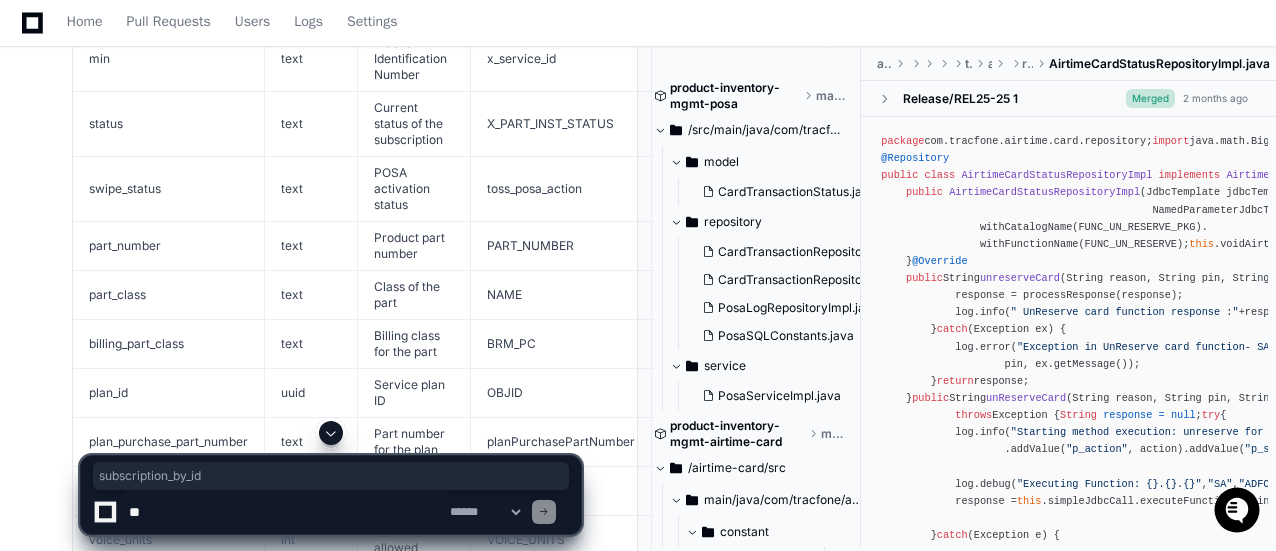 drag, startPoint x: 118, startPoint y: 181, endPoint x: 244, endPoint y: 173, distance: 126.253716 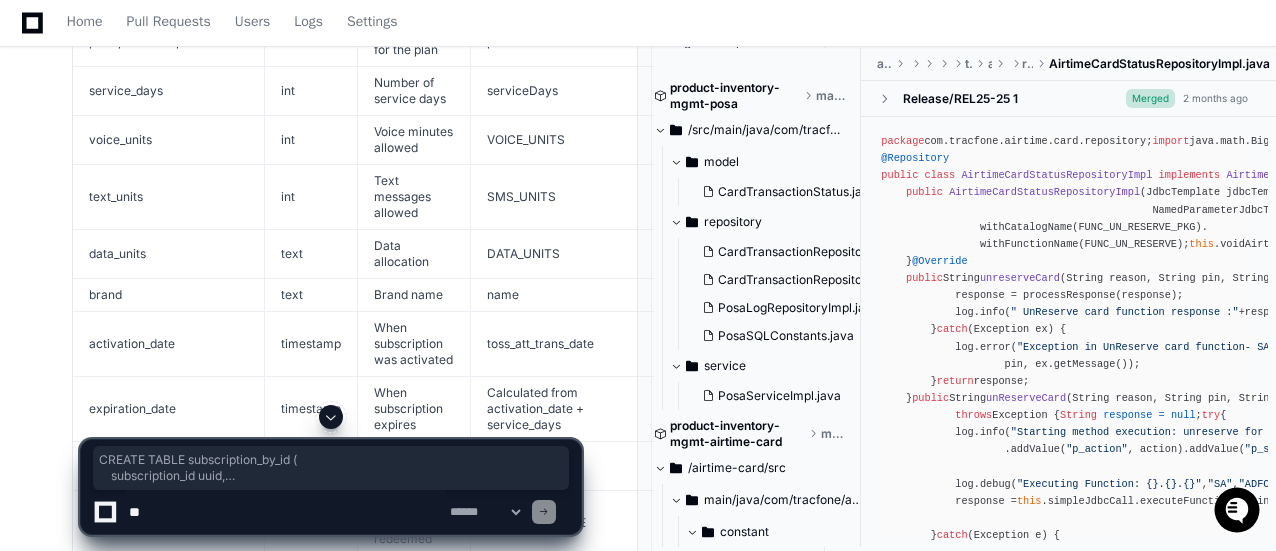 scroll, scrollTop: 29400, scrollLeft: 0, axis: vertical 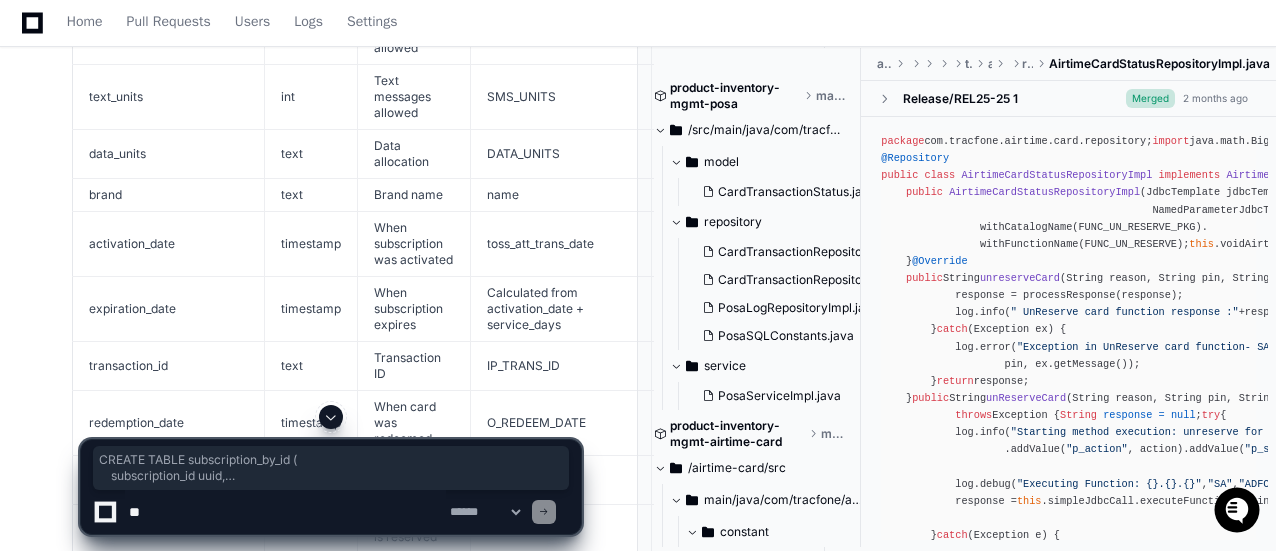 drag, startPoint x: 84, startPoint y: 111, endPoint x: 382, endPoint y: 204, distance: 312.17462 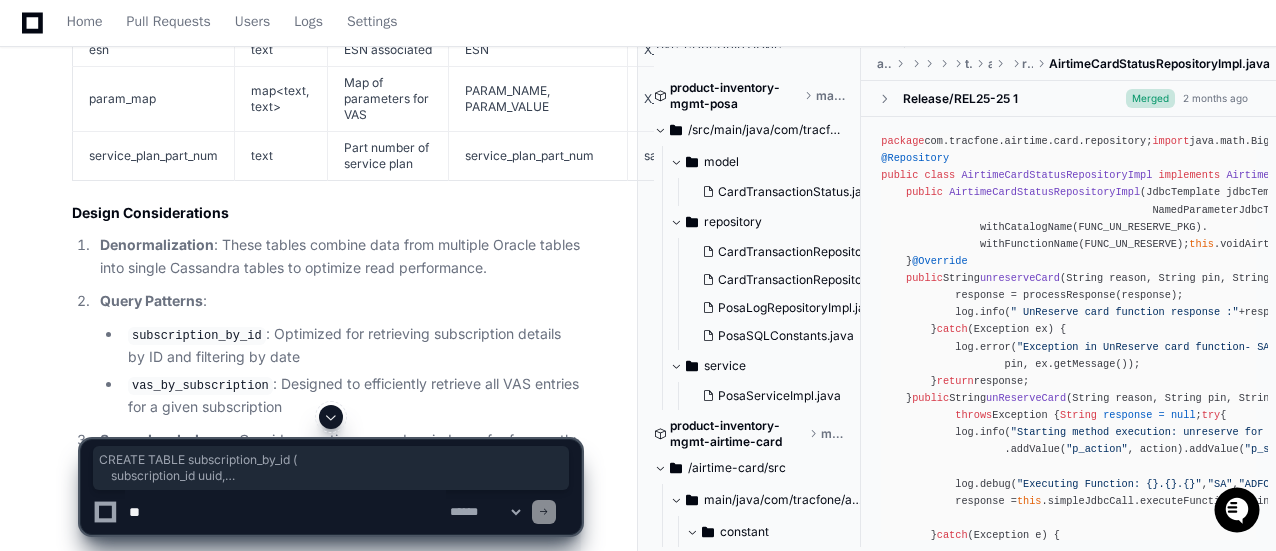 scroll, scrollTop: 31200, scrollLeft: 0, axis: vertical 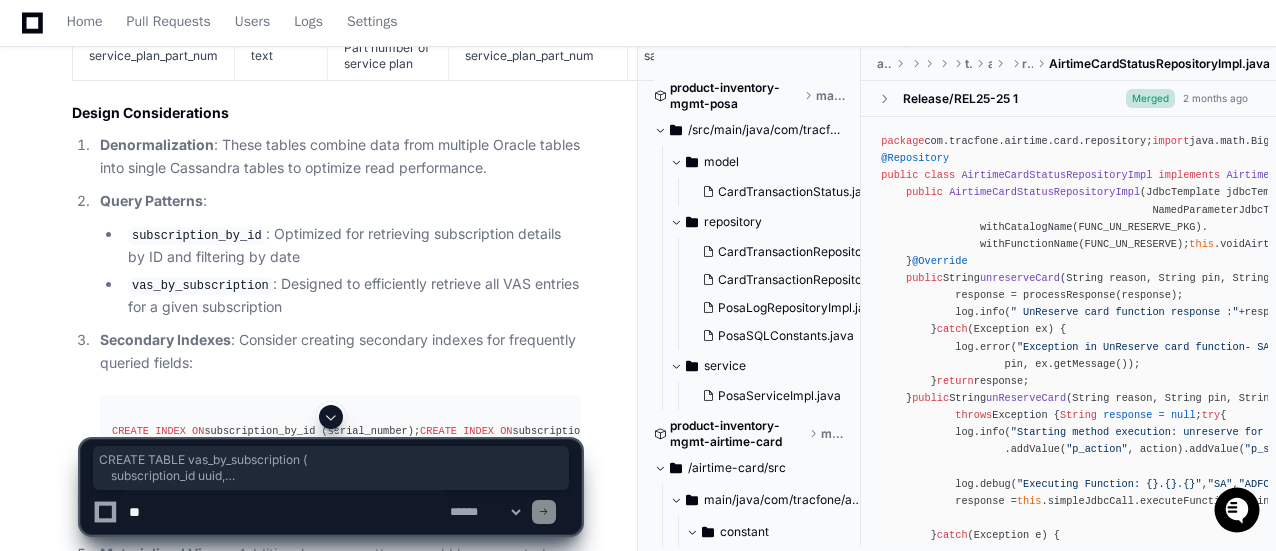 drag, startPoint x: 84, startPoint y: 139, endPoint x: 486, endPoint y: 227, distance: 411.51913 